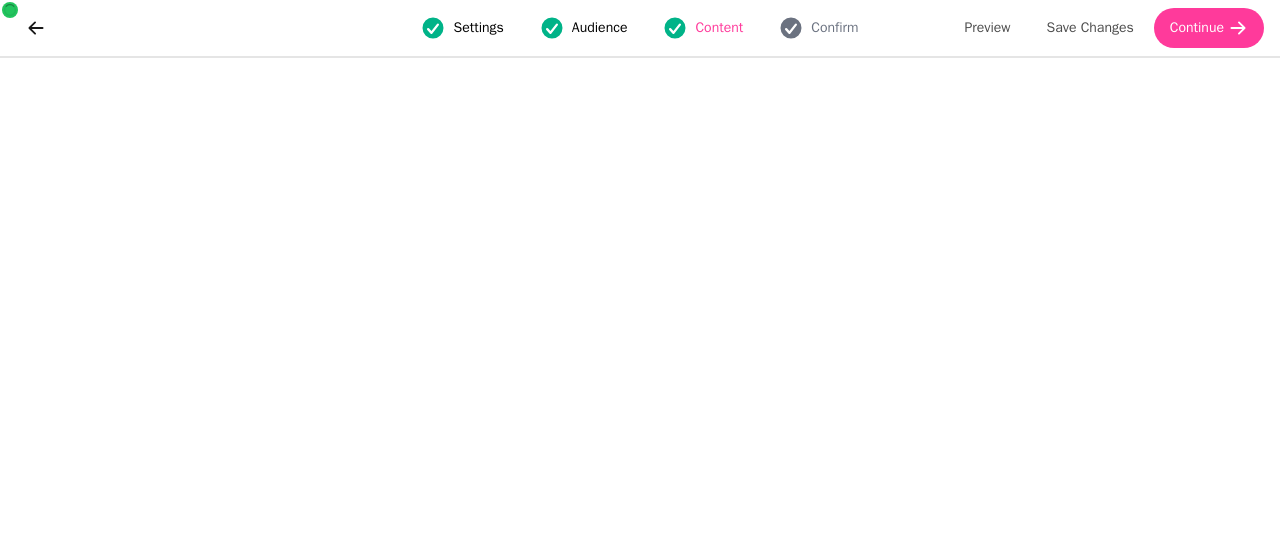 scroll, scrollTop: 0, scrollLeft: 0, axis: both 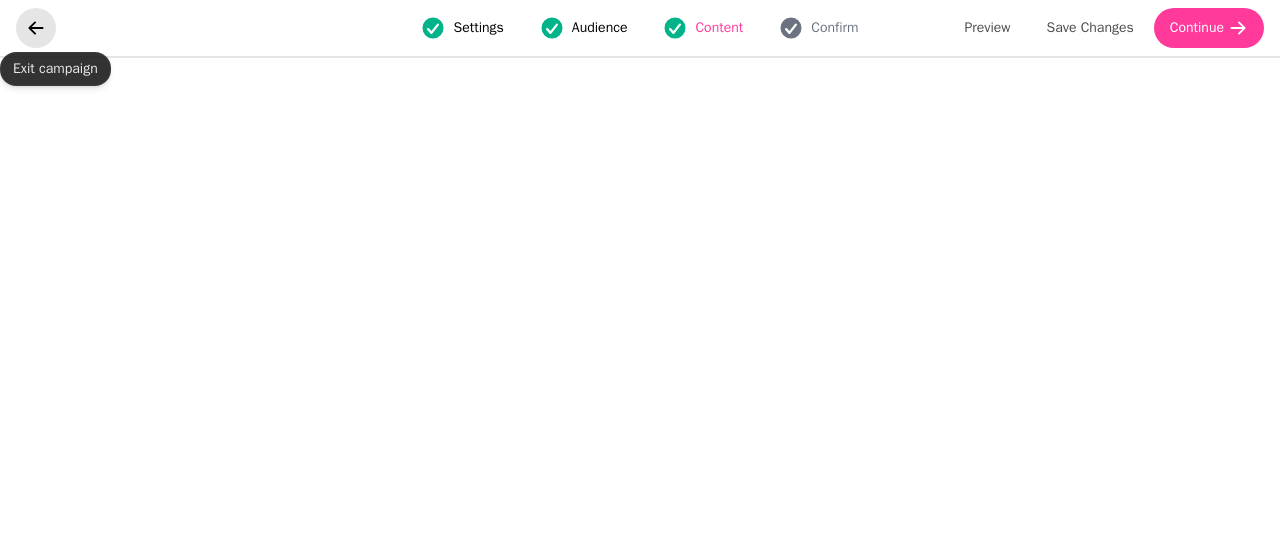 click at bounding box center [36, 28] 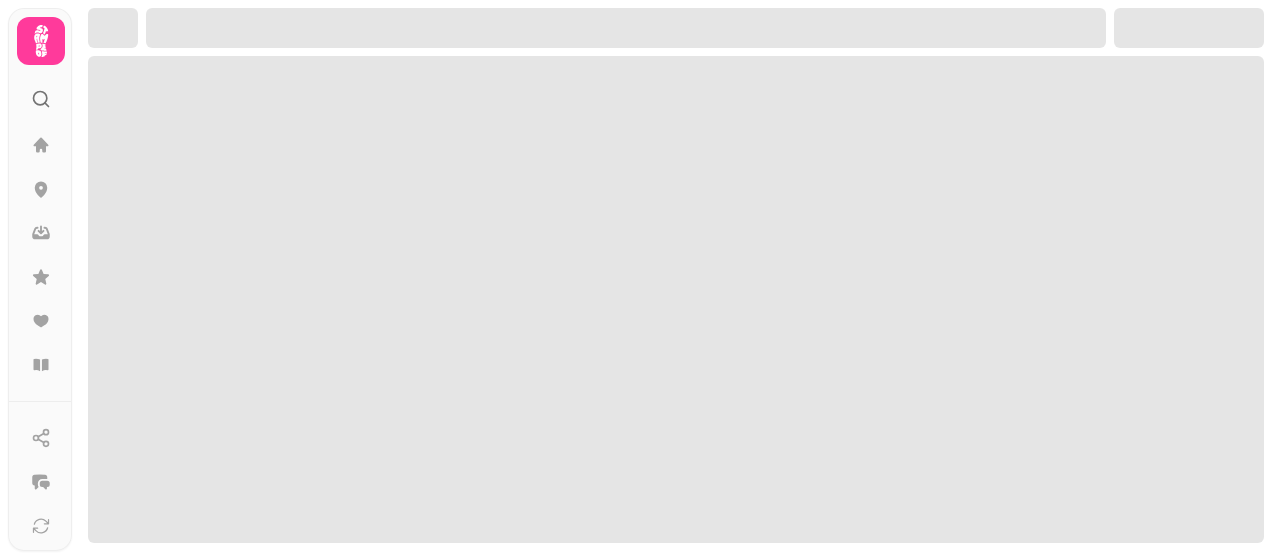 scroll, scrollTop: 0, scrollLeft: 0, axis: both 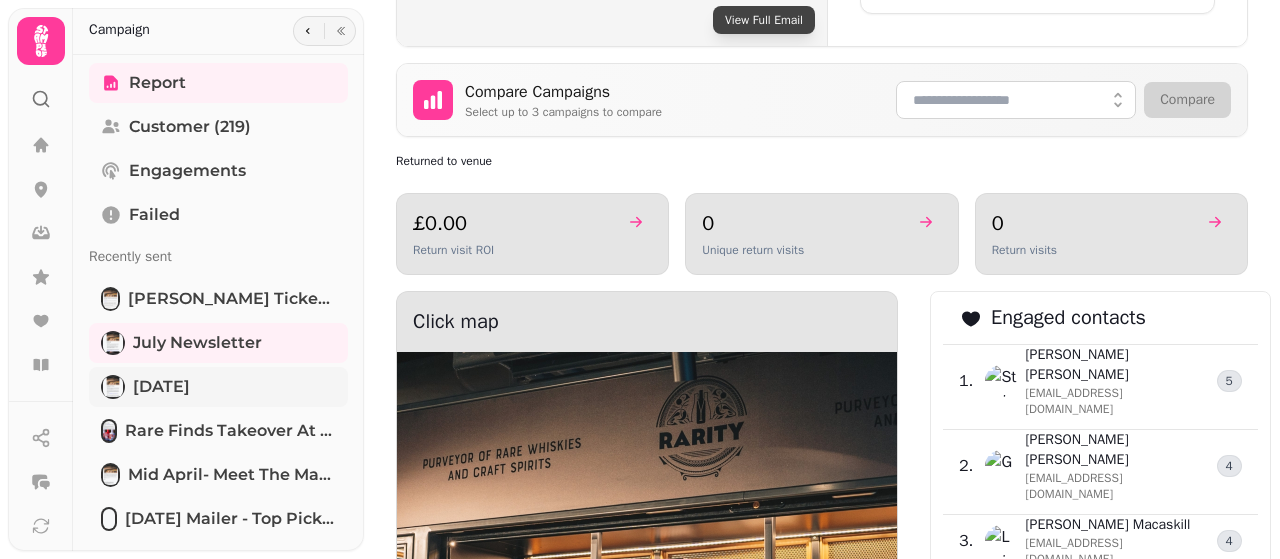 click on "[DATE]" at bounding box center (218, 387) 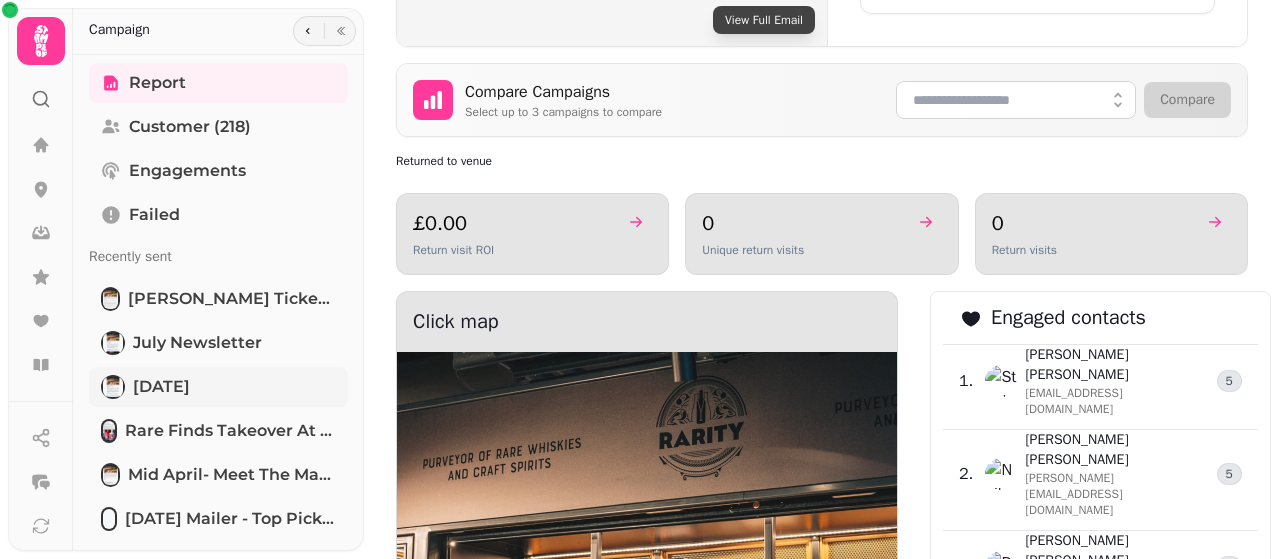 scroll, scrollTop: 992, scrollLeft: 0, axis: vertical 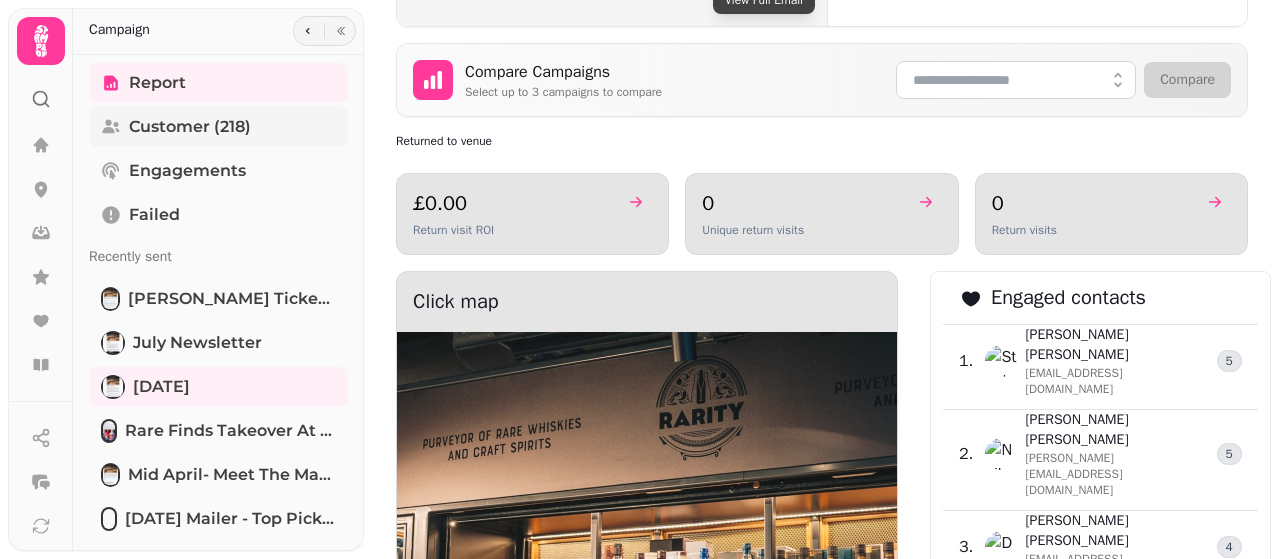 click on "Customer (218)" at bounding box center (190, 127) 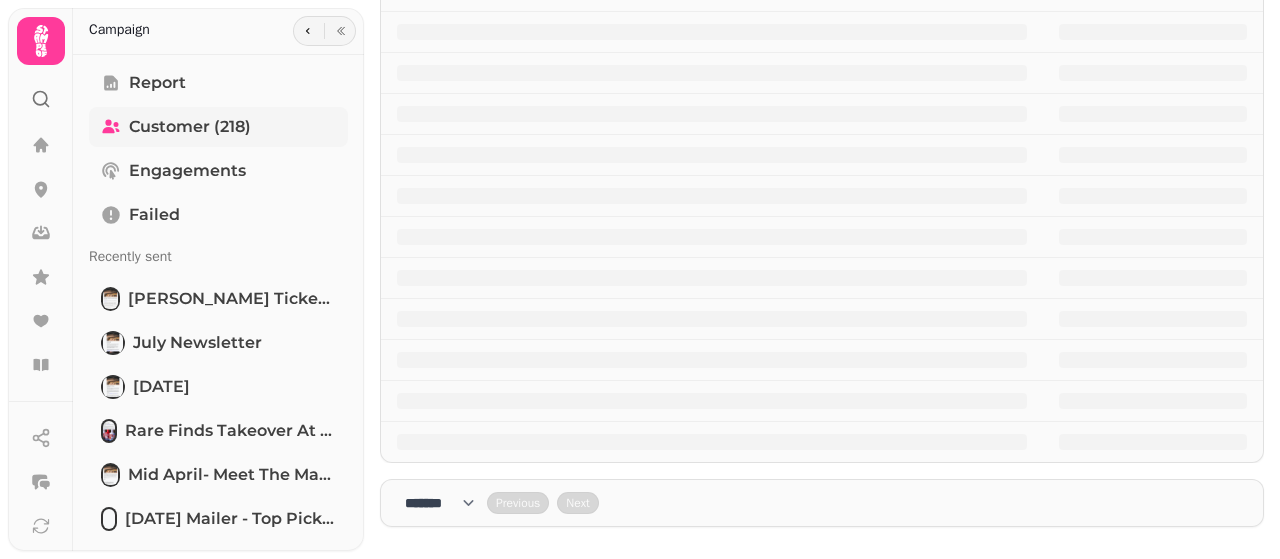 scroll, scrollTop: 657, scrollLeft: 0, axis: vertical 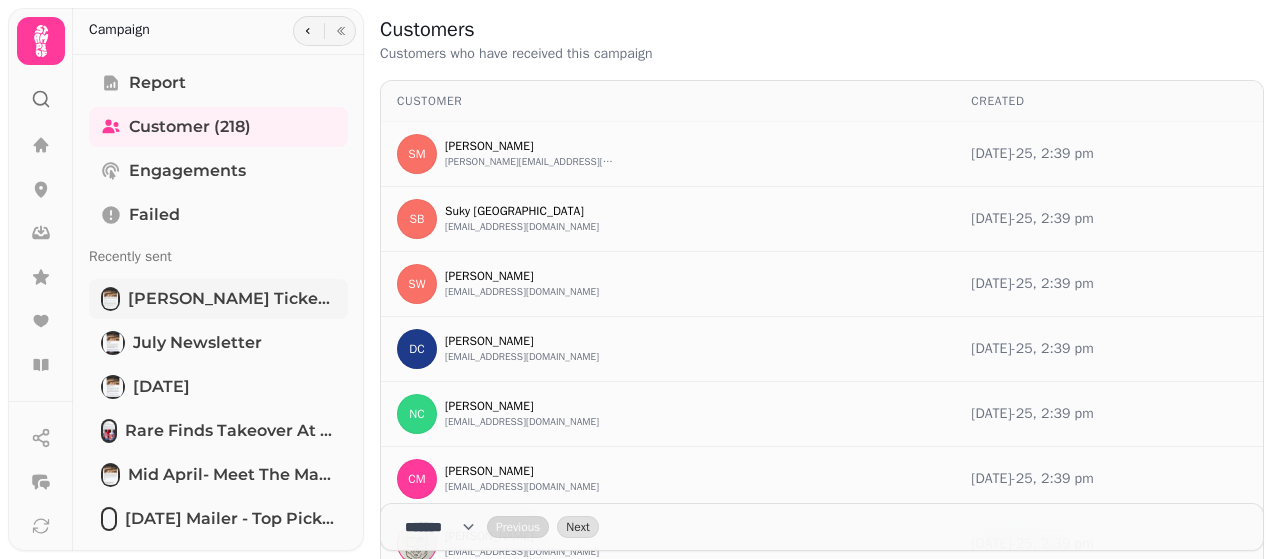 click on "[PERSON_NAME] Ticketed Tasting" at bounding box center [232, 299] 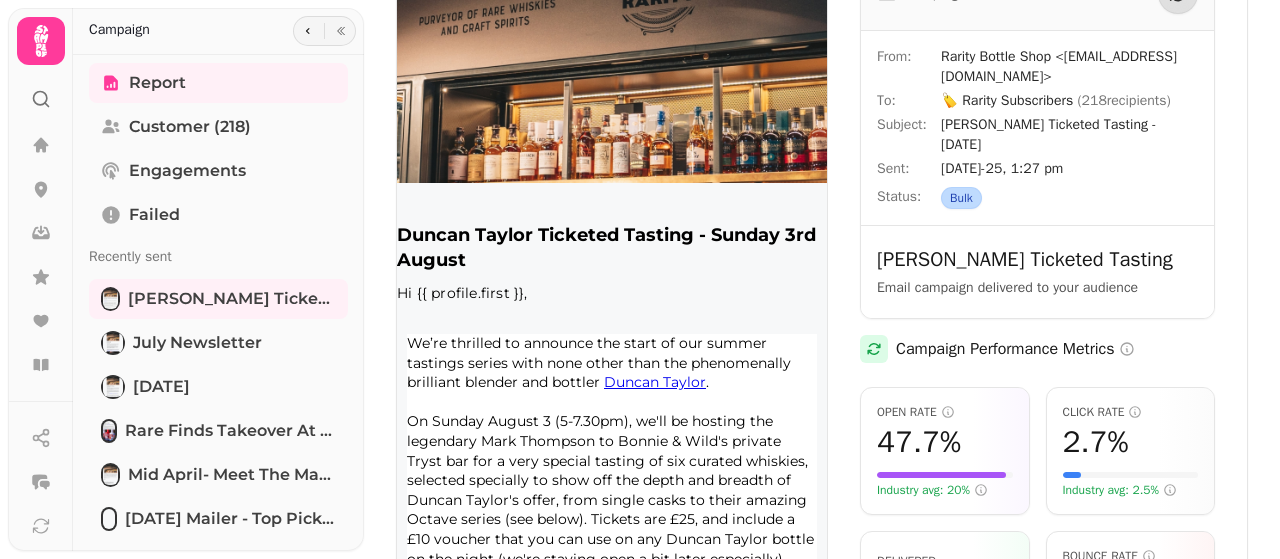 scroll, scrollTop: 0, scrollLeft: 0, axis: both 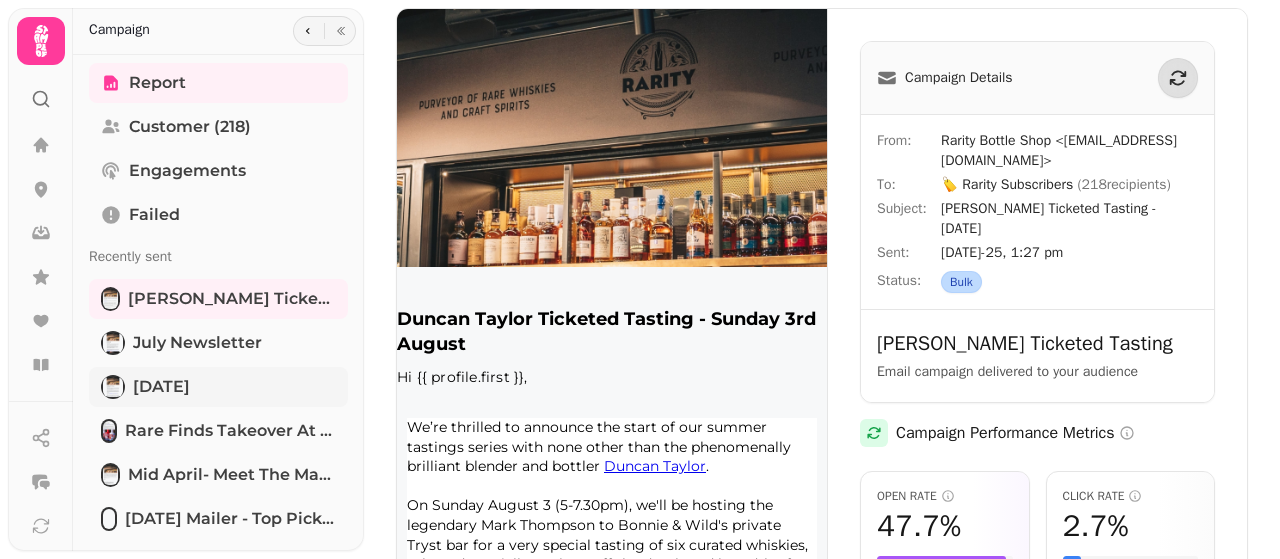 click on "[DATE]" at bounding box center [218, 387] 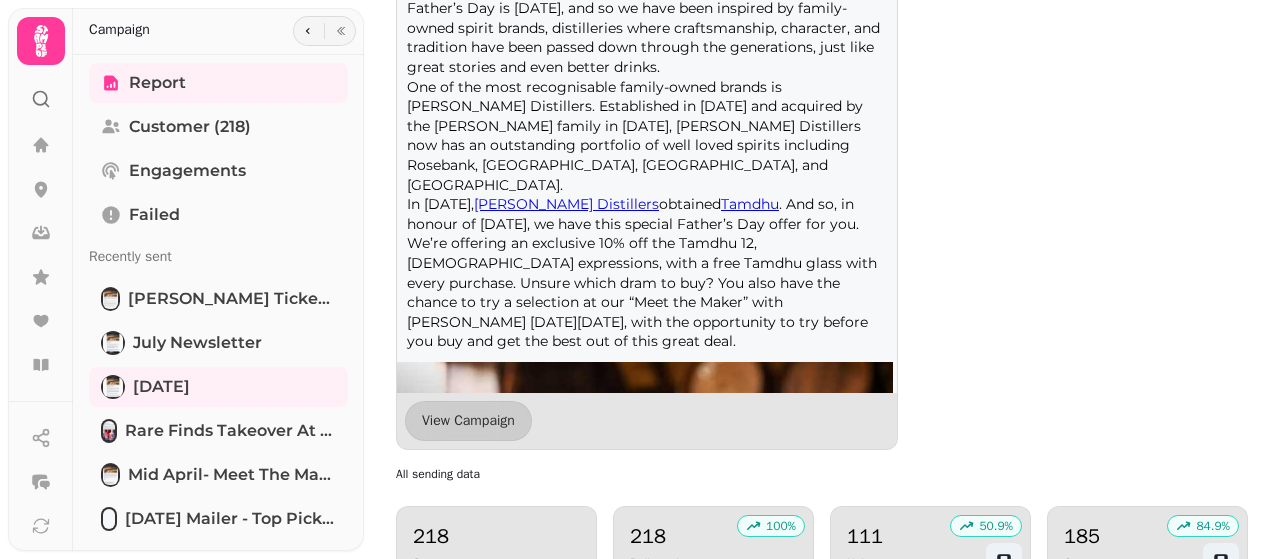 scroll, scrollTop: 1892, scrollLeft: 0, axis: vertical 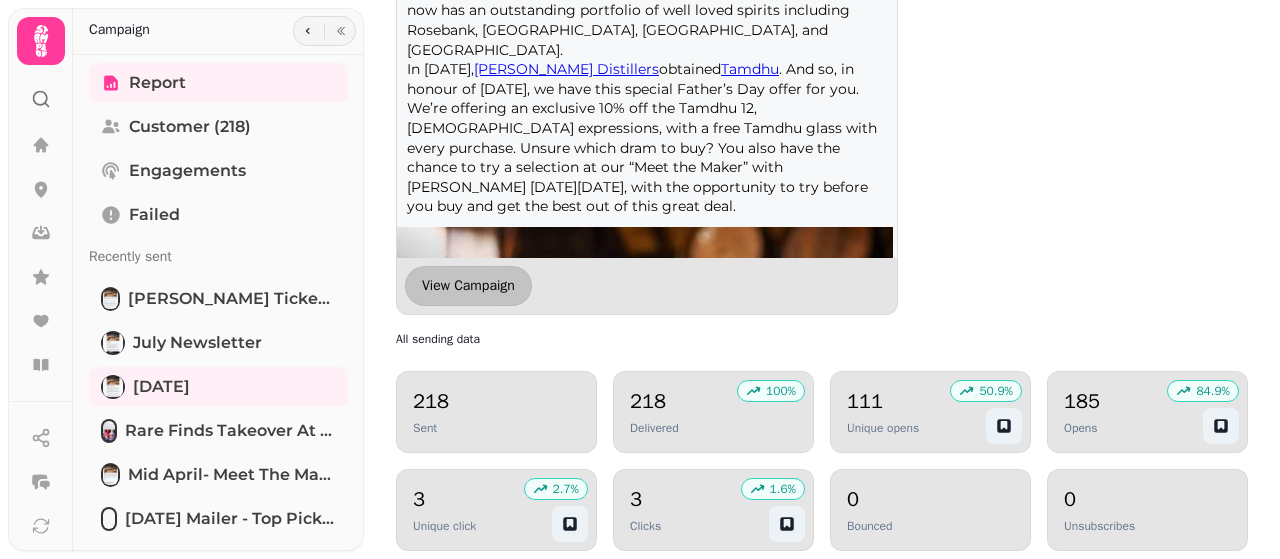 click on "View Campaign" at bounding box center (468, 286) 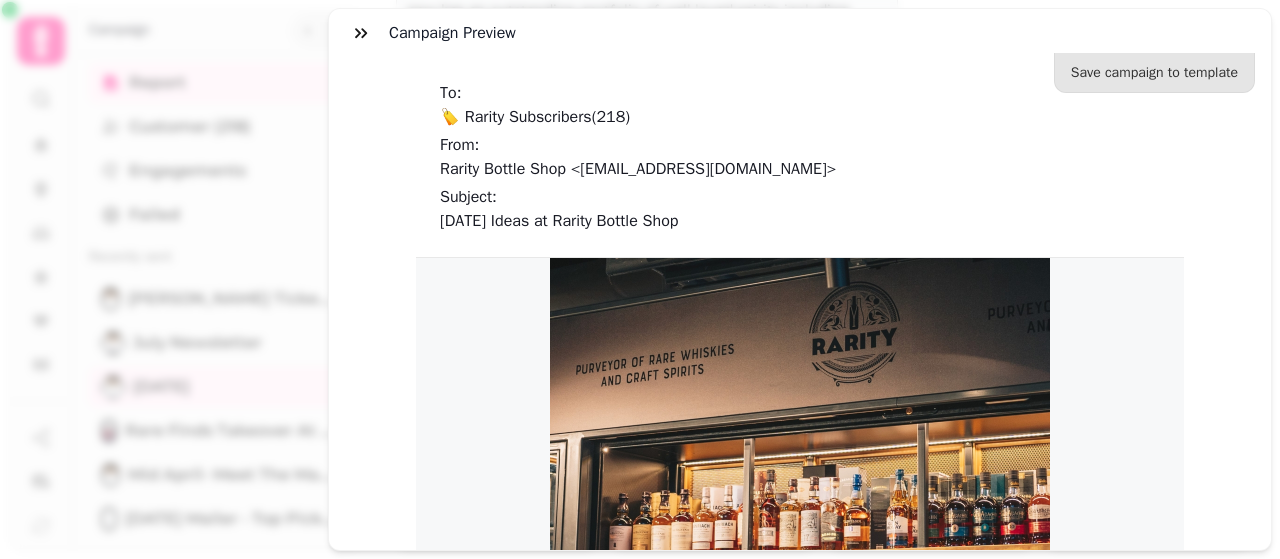 scroll, scrollTop: 0, scrollLeft: 0, axis: both 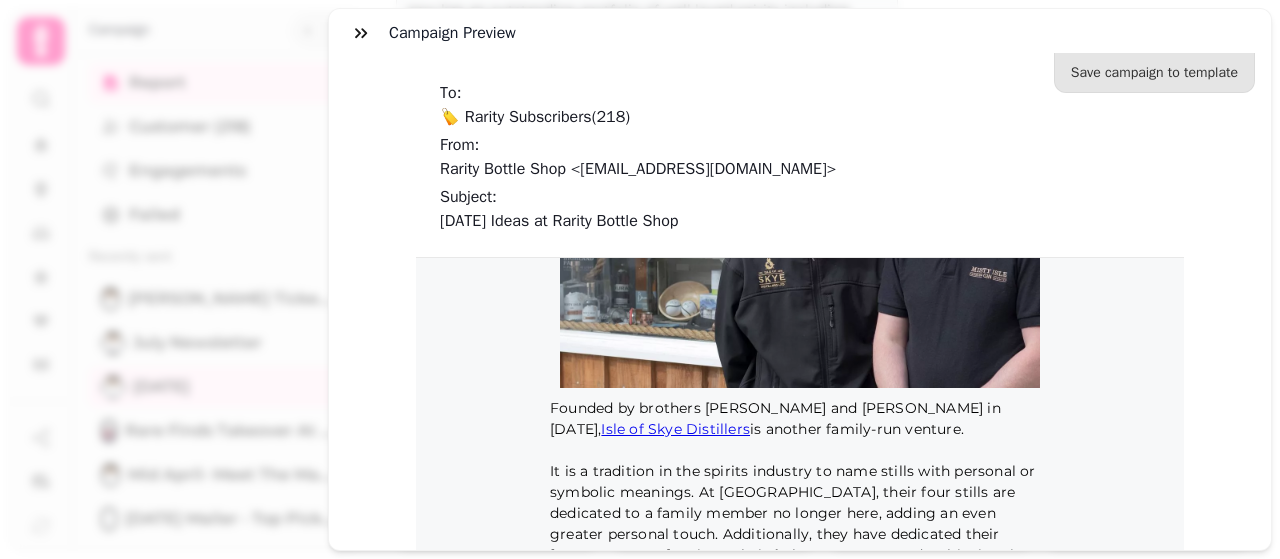 drag, startPoint x: 1275, startPoint y: 270, endPoint x: 1271, endPoint y: 323, distance: 53.15073 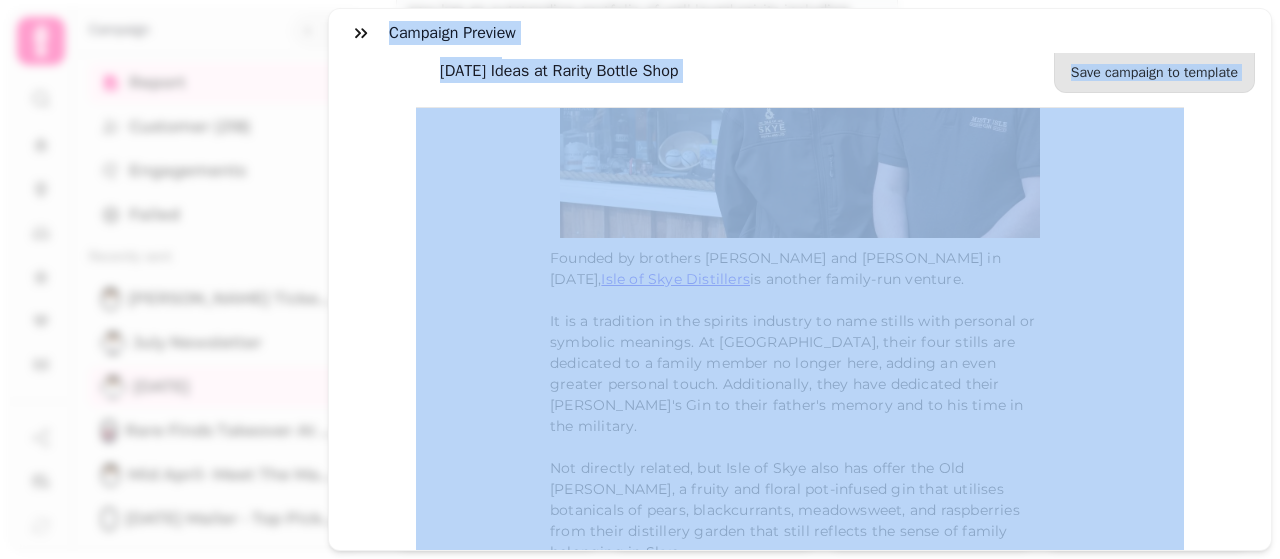 scroll, scrollTop: 259, scrollLeft: 0, axis: vertical 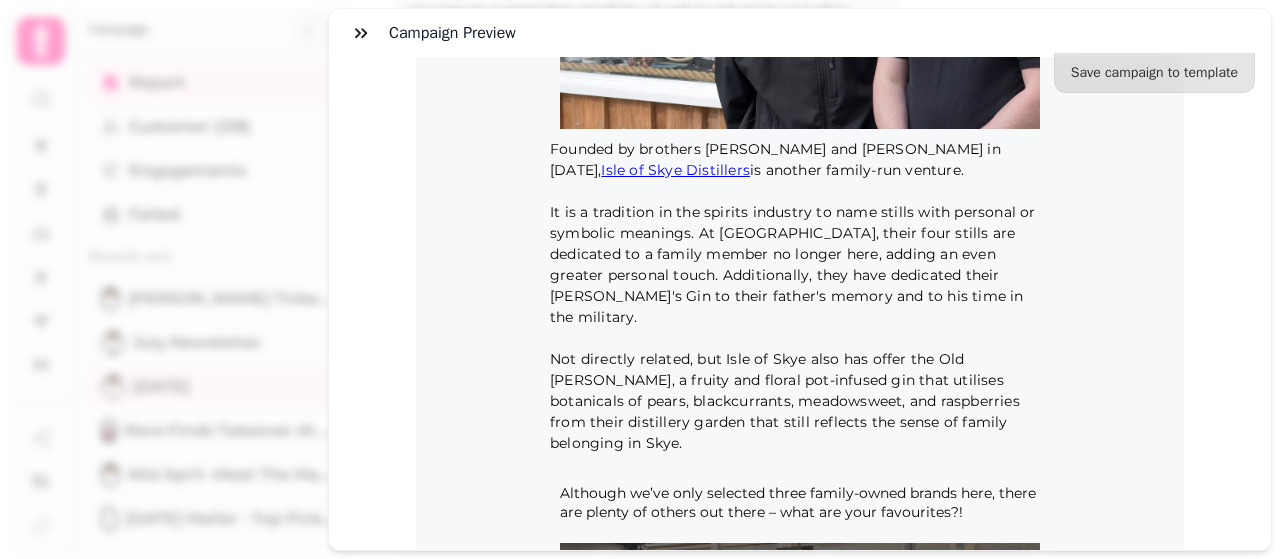 click on "Although we’ve only selected three family-owned brands here, there are plenty of others out there – what are your favourites?!
Meet the Makers this June
The upcoming Meet the Makers at Rarity are:
· Friday 13th June – Tamdhu Distillery
· Saturday 14th June – Harris Distillery
· Sunday 15th June – Gleann Mor Spirits
· Friday 20th June – Gleann Mor Spirits
· Sunday 22nd June – Lindores Abbey Distillery
· Friday 27th June – Angus Dundee Distillers
Meet the Maker tickets
St James Quarter . And do keep an eye on our" at bounding box center [800, 885] 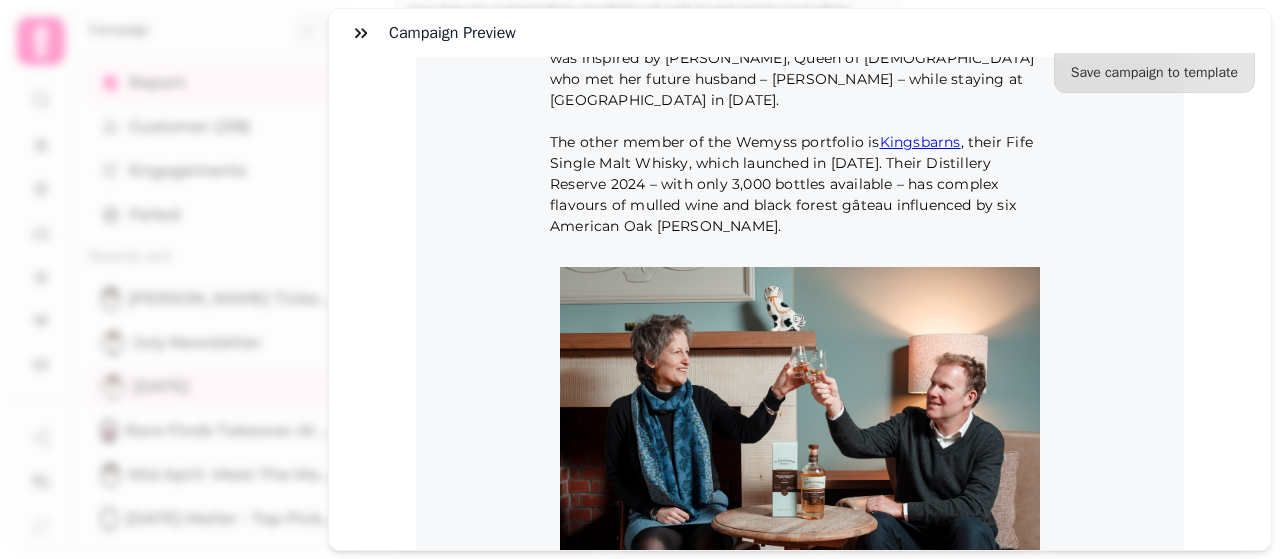 scroll, scrollTop: 414, scrollLeft: 0, axis: vertical 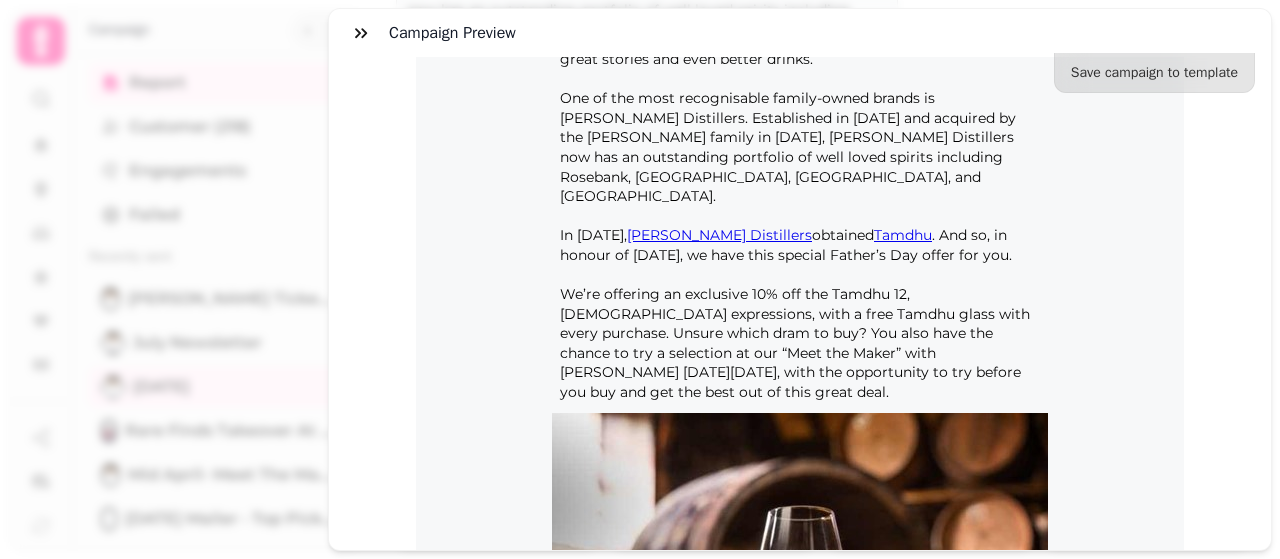 drag, startPoint x: 1273, startPoint y: 287, endPoint x: 1276, endPoint y: 249, distance: 38.118237 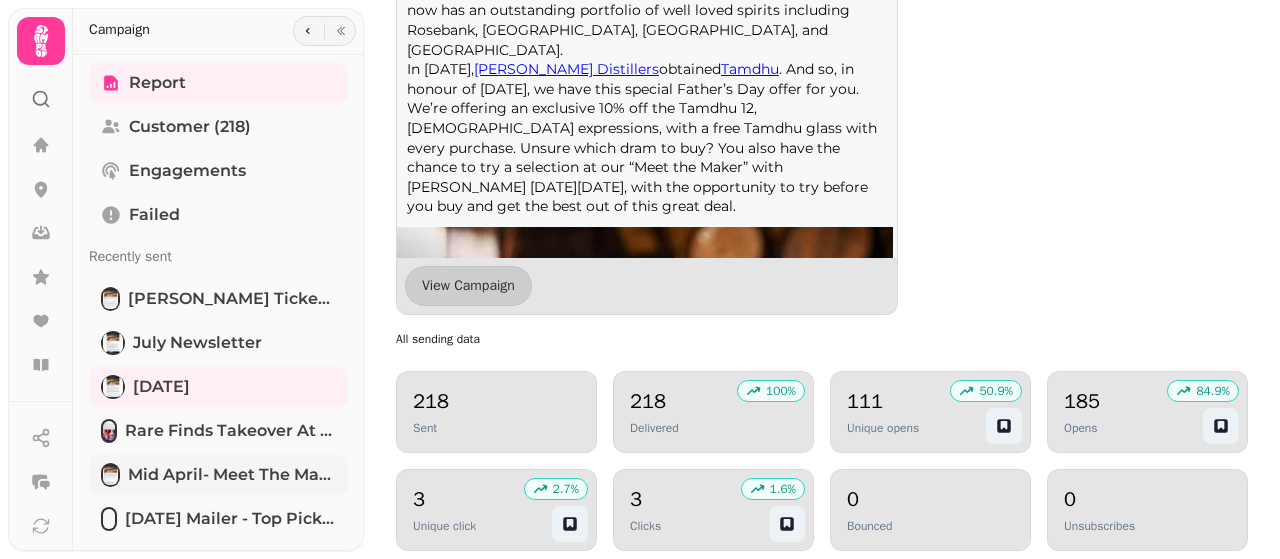 click on "Mid April- Meet the Makers draft" at bounding box center (232, 475) 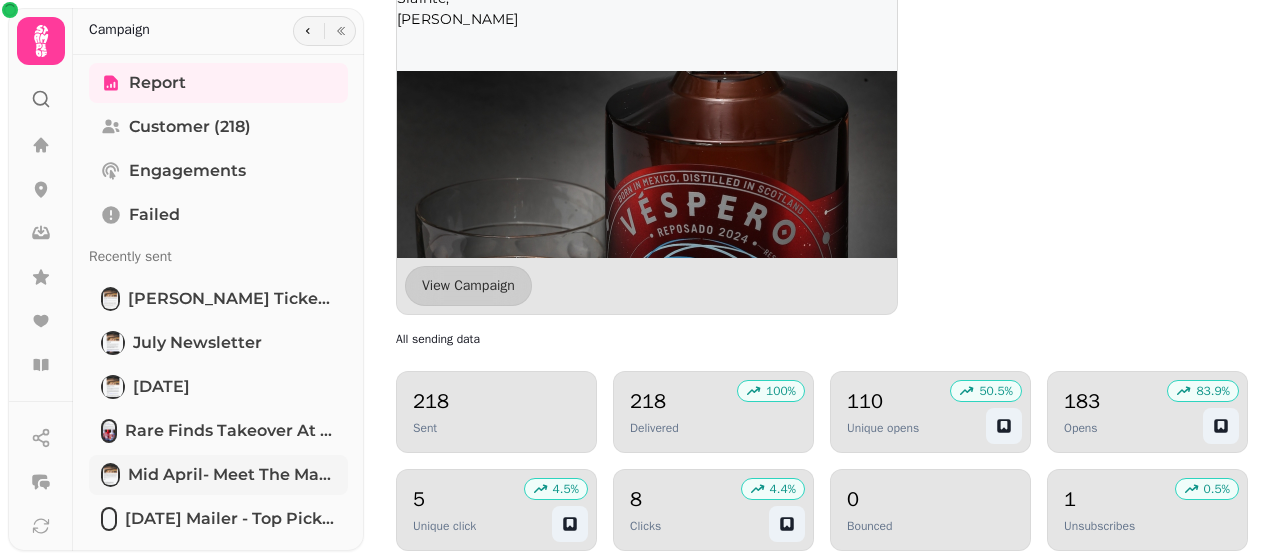 scroll, scrollTop: 1872, scrollLeft: 0, axis: vertical 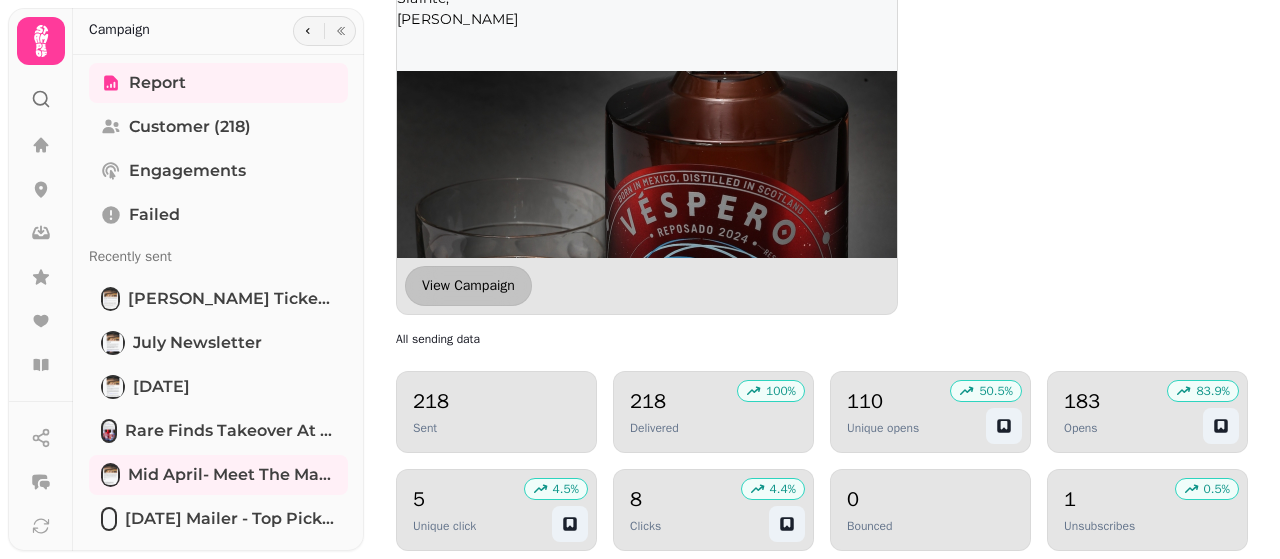 click on "View Campaign" at bounding box center (468, 286) 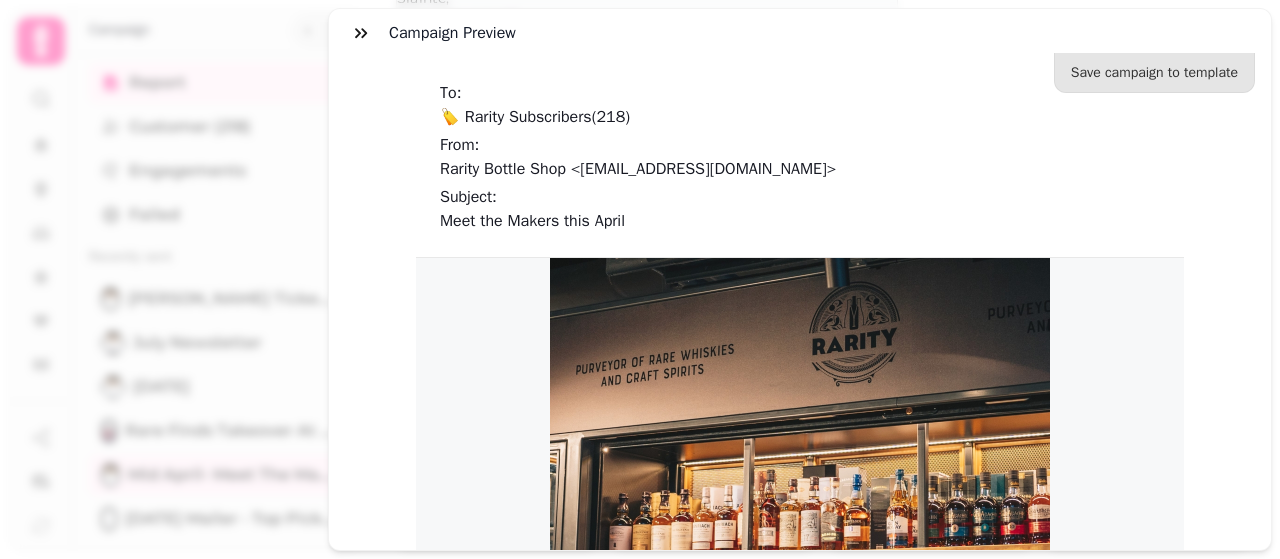 scroll, scrollTop: 0, scrollLeft: 0, axis: both 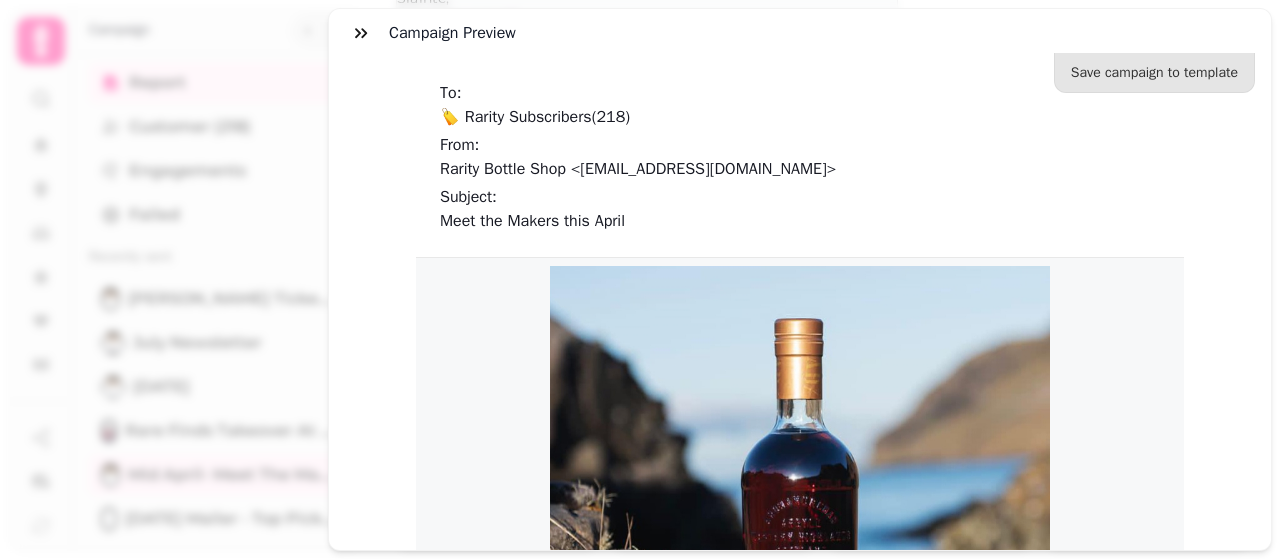 drag, startPoint x: 1177, startPoint y: 322, endPoint x: 1587, endPoint y: 811, distance: 638.1387 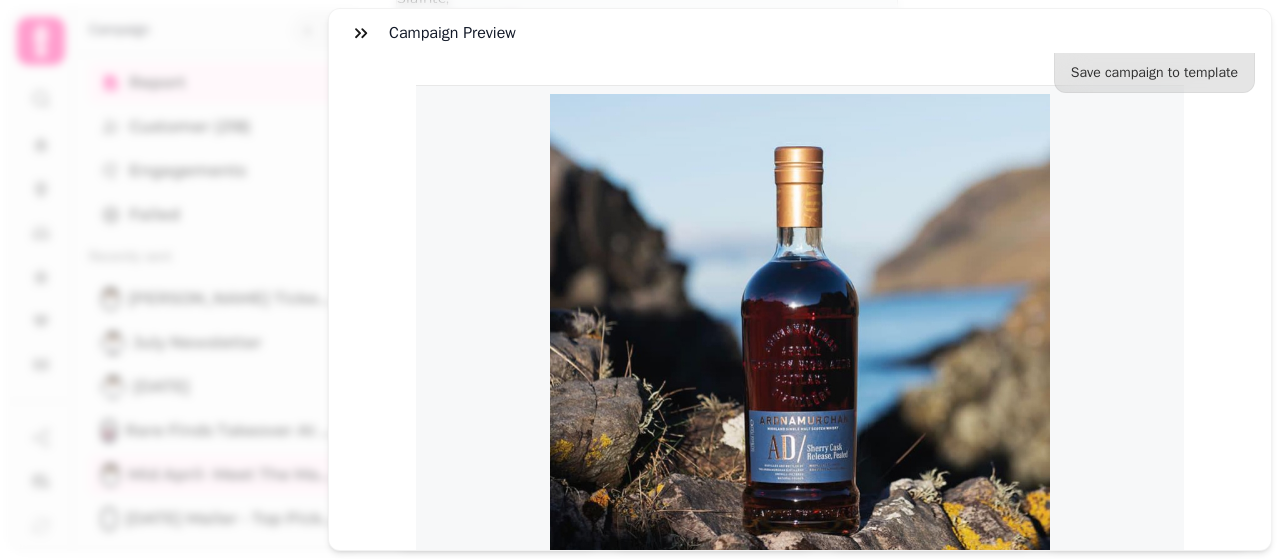 scroll, scrollTop: 259, scrollLeft: 0, axis: vertical 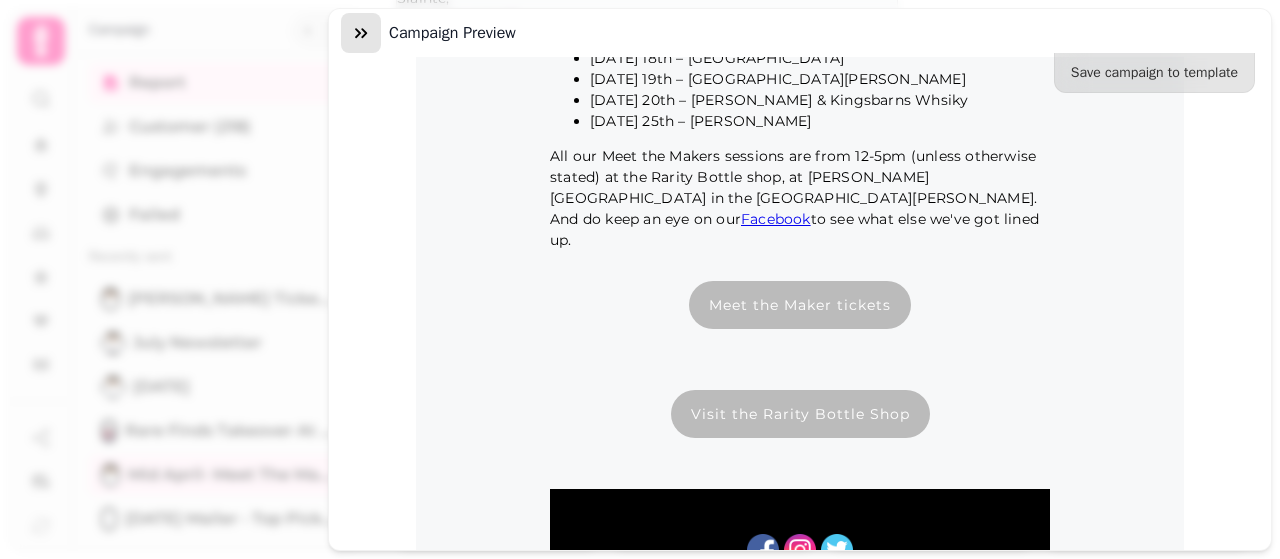 click 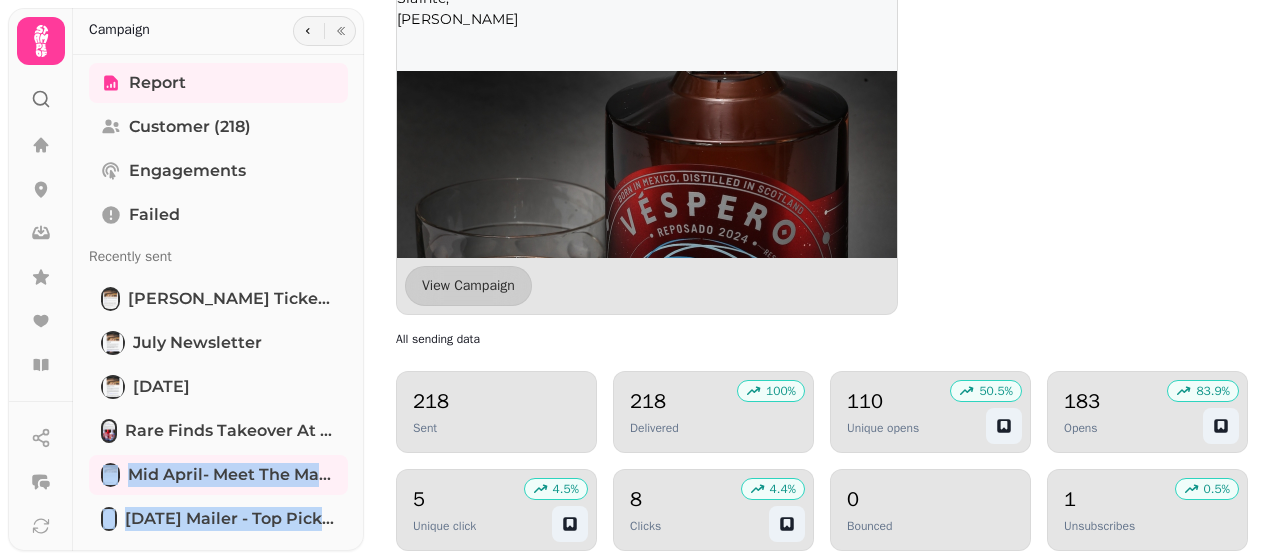drag, startPoint x: 351, startPoint y: 407, endPoint x: 361, endPoint y: 525, distance: 118.42297 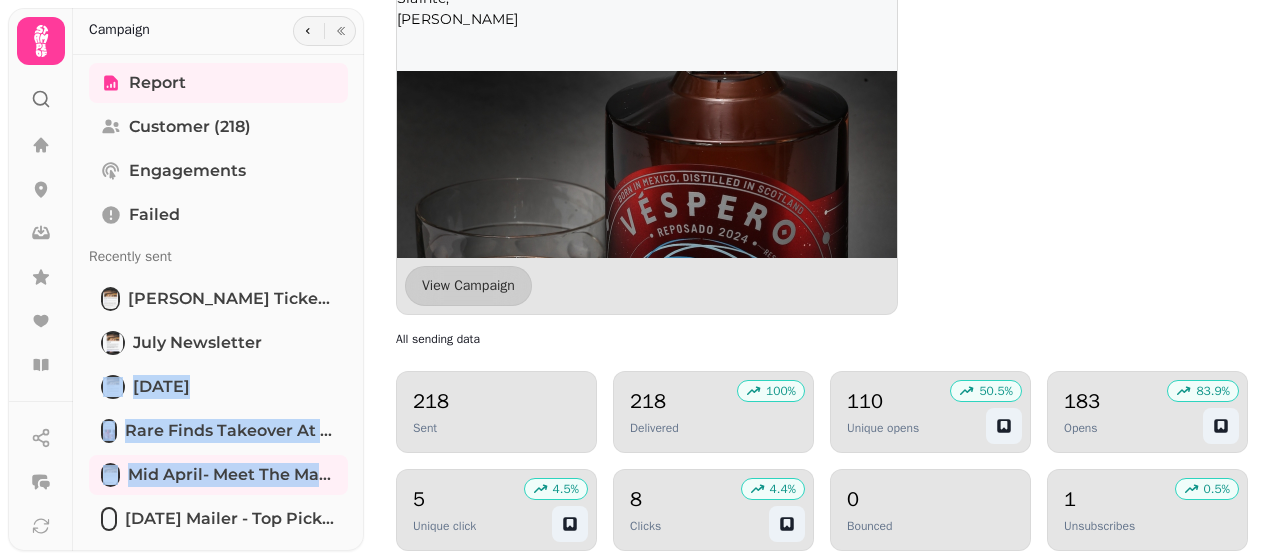 drag, startPoint x: 350, startPoint y: 351, endPoint x: 362, endPoint y: 479, distance: 128.56126 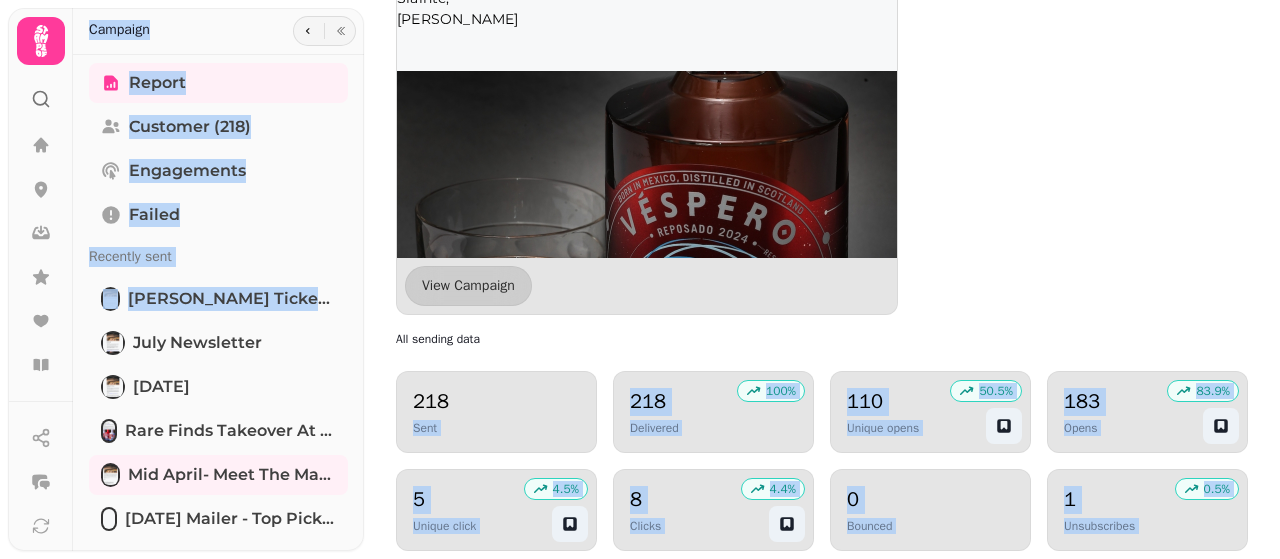 drag, startPoint x: 352, startPoint y: 285, endPoint x: 364, endPoint y: 409, distance: 124.57929 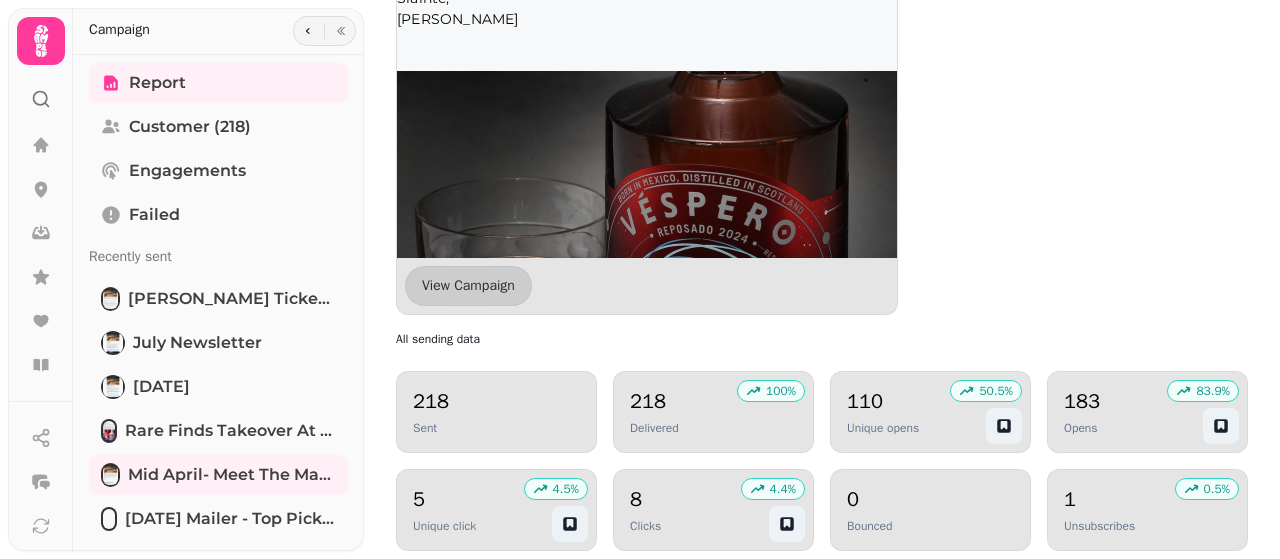 click on "Engaged contacts 1 . David   Wilson david.wilson10@talk21.com 7 2 . Alistair   Wilson alistair.wilson02@btinternet.com 7 3 . Lesley   Macaskill Macaskill55@btinternet.com 6 4 . Bruce   Harrison bruce.har@gmail.com 5 See more" at bounding box center (1100, -144) 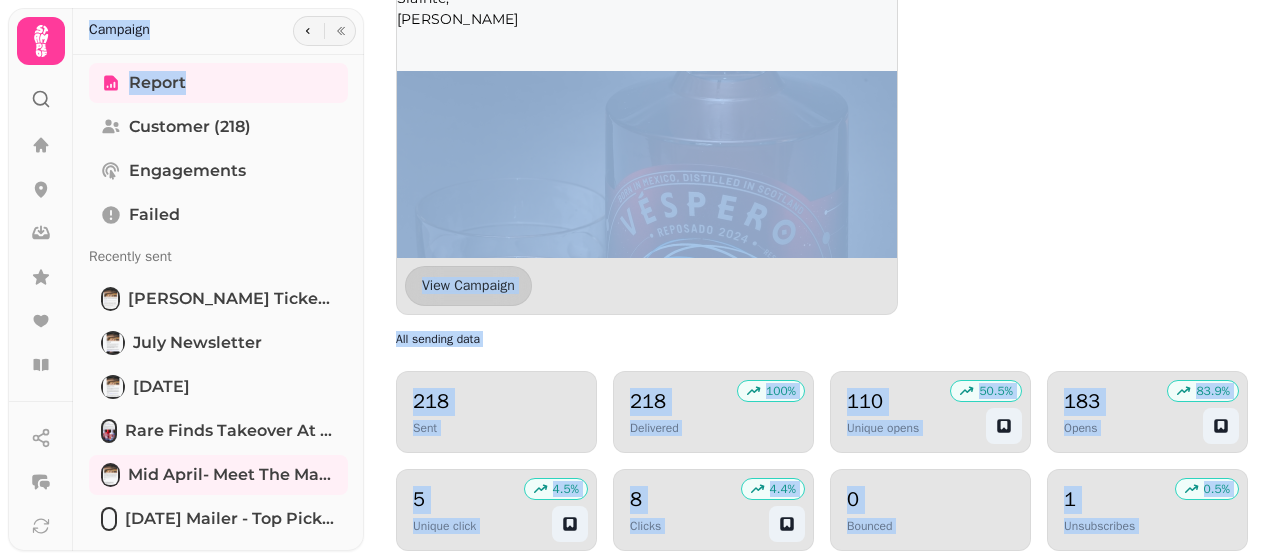 drag, startPoint x: 354, startPoint y: 102, endPoint x: 364, endPoint y: 236, distance: 134.37262 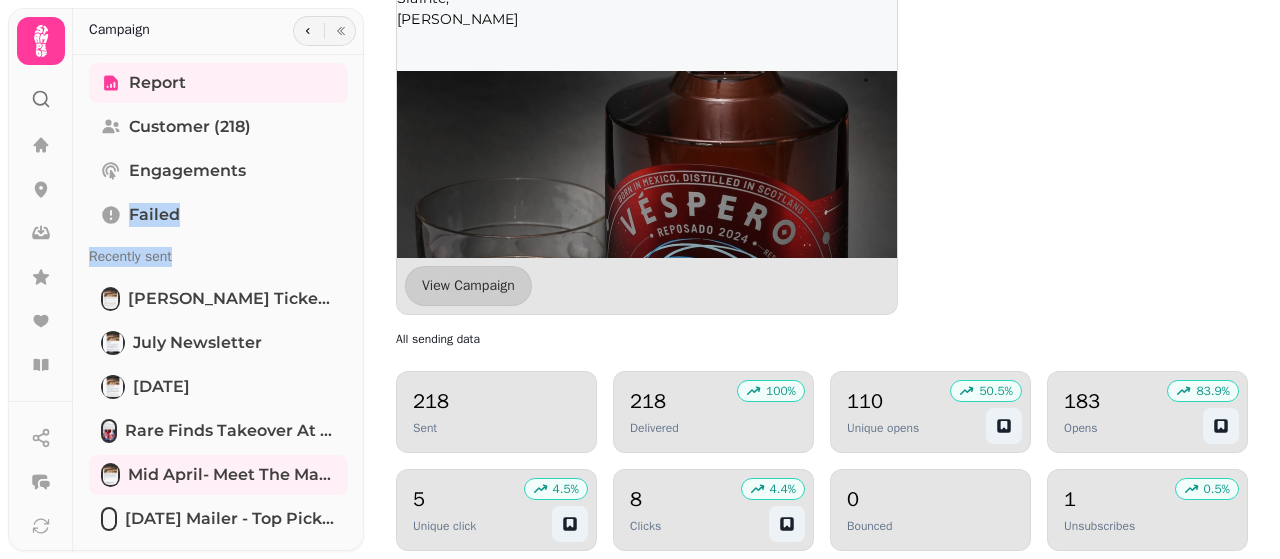 drag, startPoint x: 350, startPoint y: 148, endPoint x: 358, endPoint y: 257, distance: 109.29318 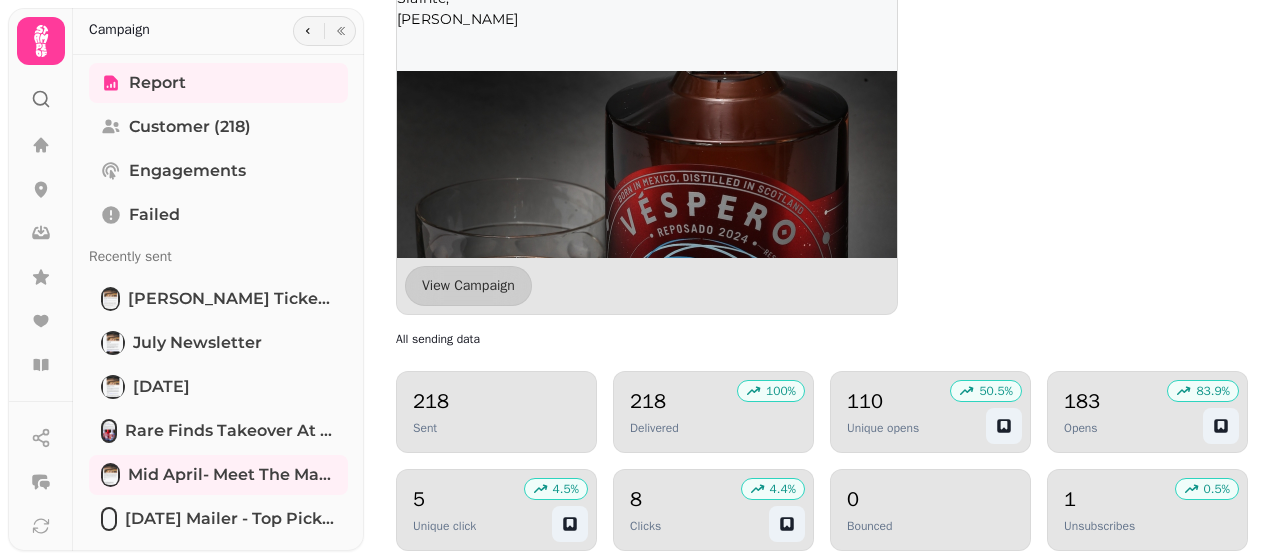 click on "Report Customer (218) Engagements Failed Recently sent Duncan Taylor Ticketed Tasting July Newsletter Father's Day Rare Finds takeover at Rarity Bottle Shop Mid April- Meet the Makers draft March 25th Mailer - Top Picks & Meet the Makers Exclusive Irish Whiskies for St Patrick's Day February 28 Mailer Springbank February 21 Mailer February Mailer Rarity's Vespero Exclusive Vespero Exclusive Preview" at bounding box center [218, 447] 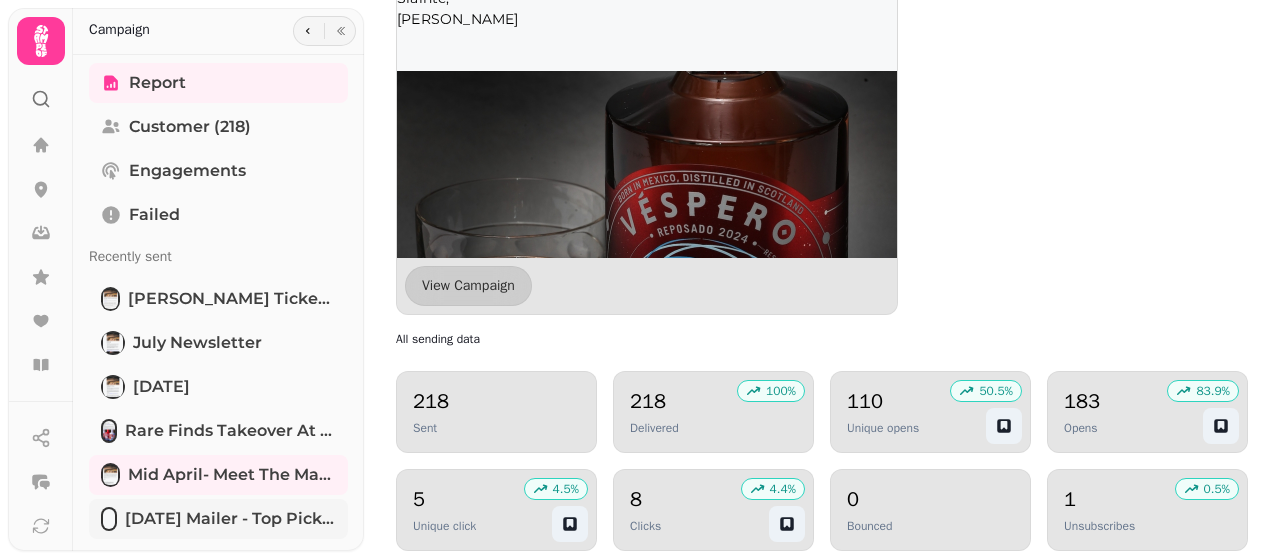 click on "[DATE] Mailer - Top Picks & Meet the Makers" at bounding box center (230, 519) 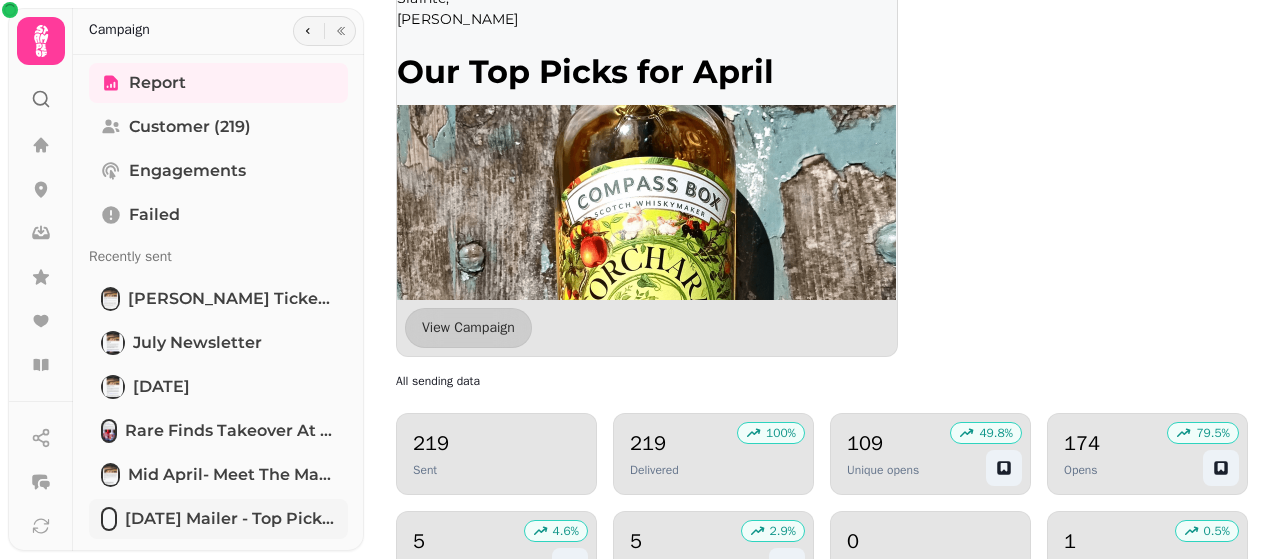 scroll, scrollTop: 1857, scrollLeft: 0, axis: vertical 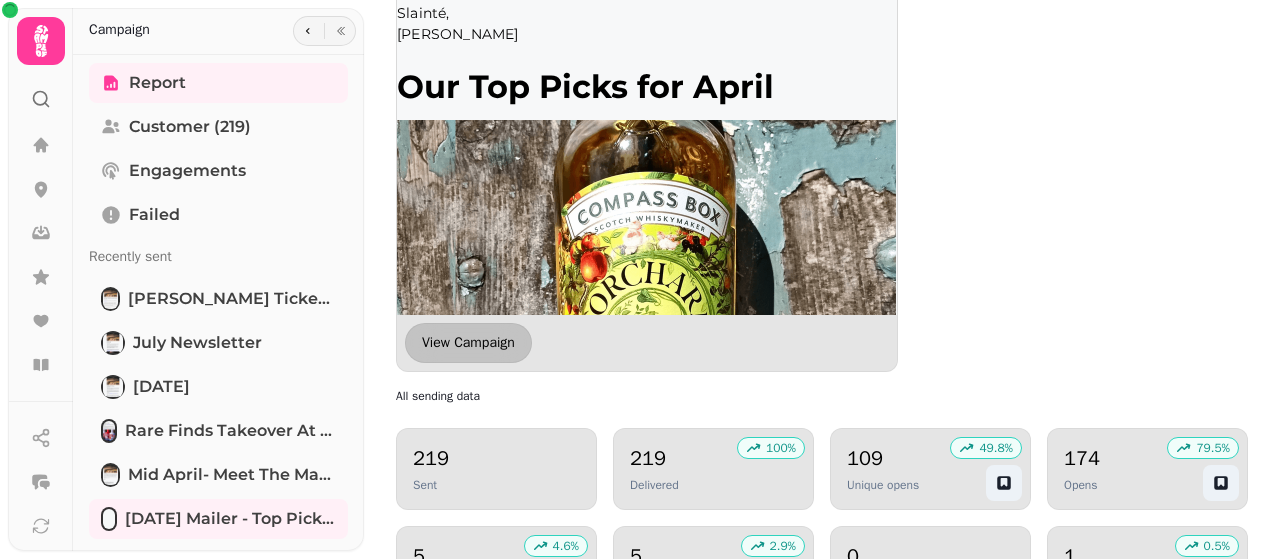 click on "View Campaign" at bounding box center [468, 343] 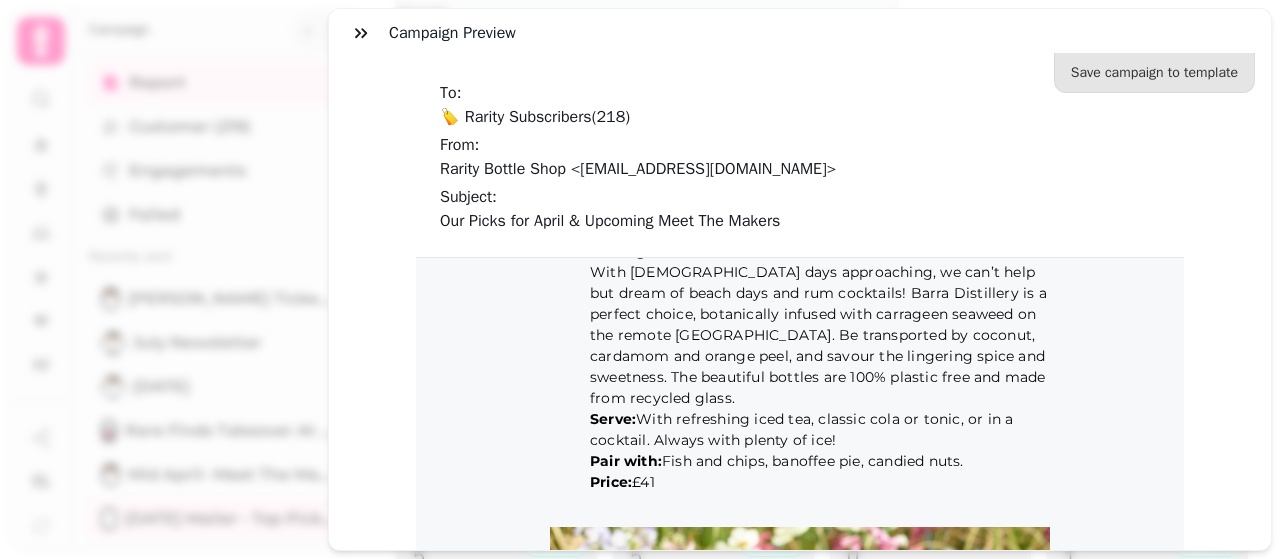 scroll, scrollTop: 2564, scrollLeft: 0, axis: vertical 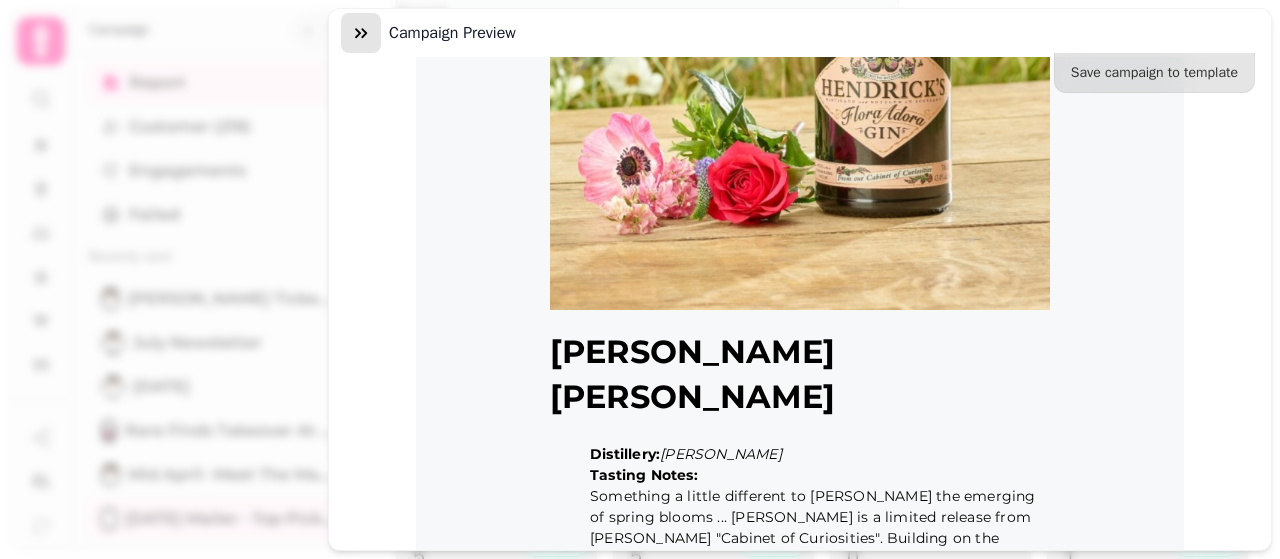 click 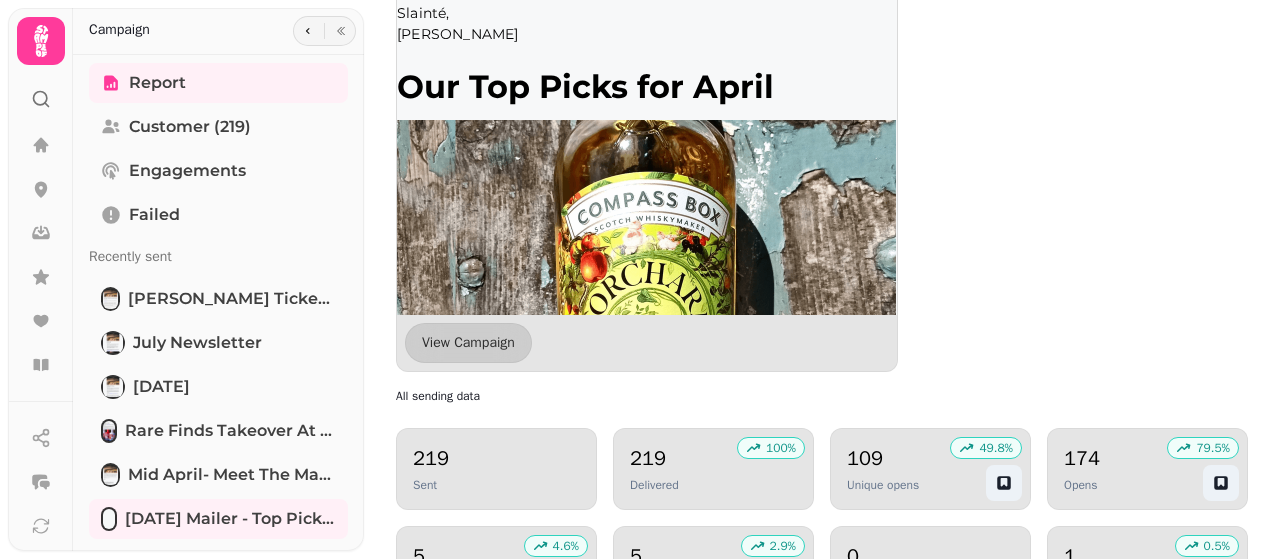 click on "Report Customer (219) Engagements Failed Recently sent Duncan Taylor Ticketed Tasting July Newsletter Father's Day Rare Finds takeover at Rarity Bottle Shop Mid April- Meet the Makers draft March 25th Mailer - Top Picks & Meet the Makers Exclusive Irish Whiskies for St Patrick's Day February 28 Mailer Springbank February 21 Mailer February Mailer Rarity's Vespero Exclusive Vespero Exclusive Preview" at bounding box center (218, 447) 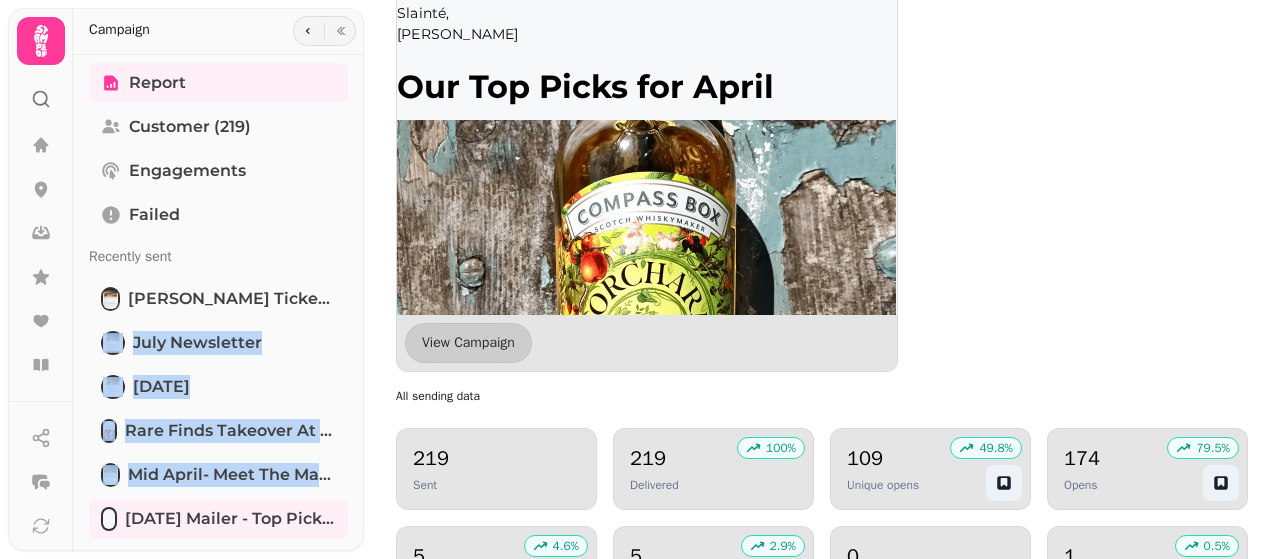 drag, startPoint x: 354, startPoint y: 302, endPoint x: 356, endPoint y: 476, distance: 174.01149 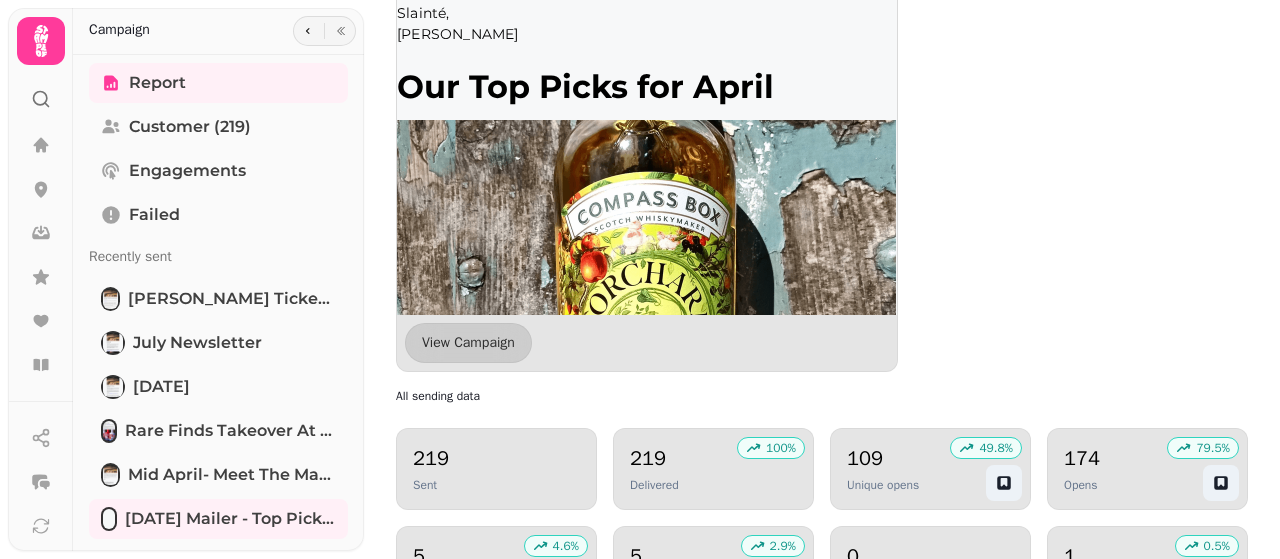 click on "Report Customer (219) Engagements Failed Recently sent Duncan Taylor Ticketed Tasting July Newsletter Father's Day Rare Finds takeover at Rarity Bottle Shop Mid April- Meet the Makers draft March 25th Mailer - Top Picks & Meet the Makers Exclusive Irish Whiskies for St Patrick's Day February 28 Mailer Springbank February 21 Mailer February Mailer Rarity's Vespero Exclusive Vespero Exclusive Preview" at bounding box center (218, 447) 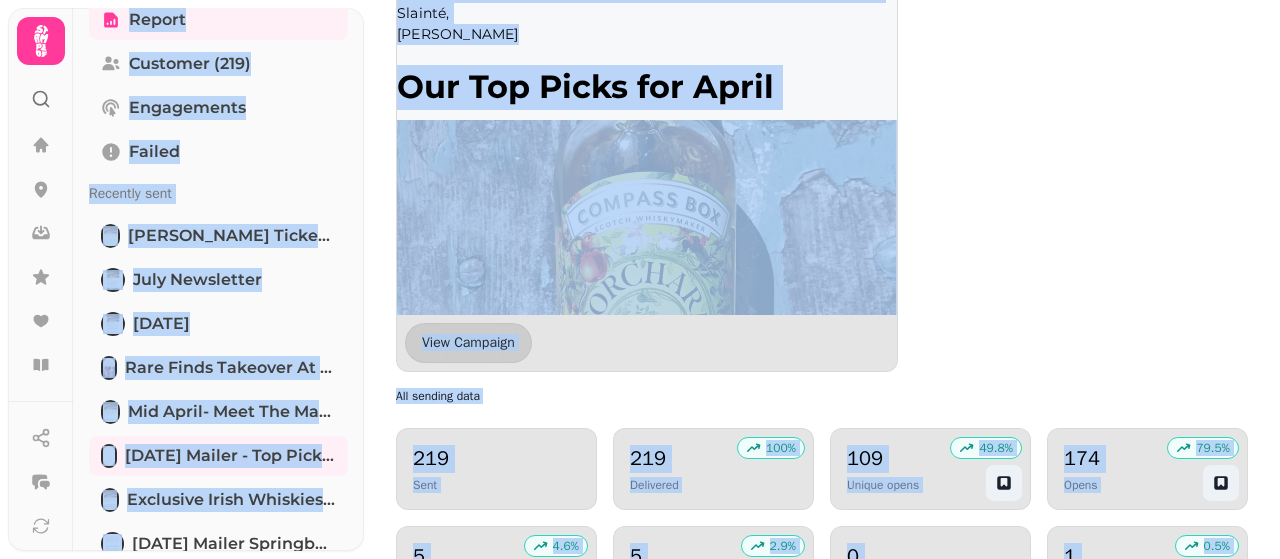 click on "View Full Email Campaign Details From: Rarity Bottle Shop   <hello@raritybottleshop.com> To: 🏷️ Rarity Subscribers   ( 219  recipients) Subject: Our Picks for April & Upcoming Meet The Makers Sent: 27th Mar-25, 2:46 pm Status: Bulk March 25th Mailer - Top Picks & Meet the Makers Email campaign   delivered   to your audience Campaign Performance Metrics Open Rate 49.8 % Industry avg: 20% Click Rate 2.9 % Industry avg: 2.5% Delivered 100 % Industry avg: 98% Bounce Rate 0 % Industry avg: 2% Engagement Summary Total Sent 219 Unique Opens 109 49.8 % Total Opens 174 79.5 % Unique Clicks 5 4.6 % Total Clicks 5 2.9 % Unsubscribes 1 0.5 % Compare Campaigns Select up to 3 campaigns to compare Compare Returned to venue £0.00 Return visit ROI 0 Unique return visits 0 Return visits Click map Hi {{ profile.first }},  And keep reading for details of our upcoming Meet the Makers, including Kilchoman, The Glasgow Distillery, Woven & Arbikie. We hope you can join us for a few drams and some great company. 4 1" at bounding box center [640, 279] 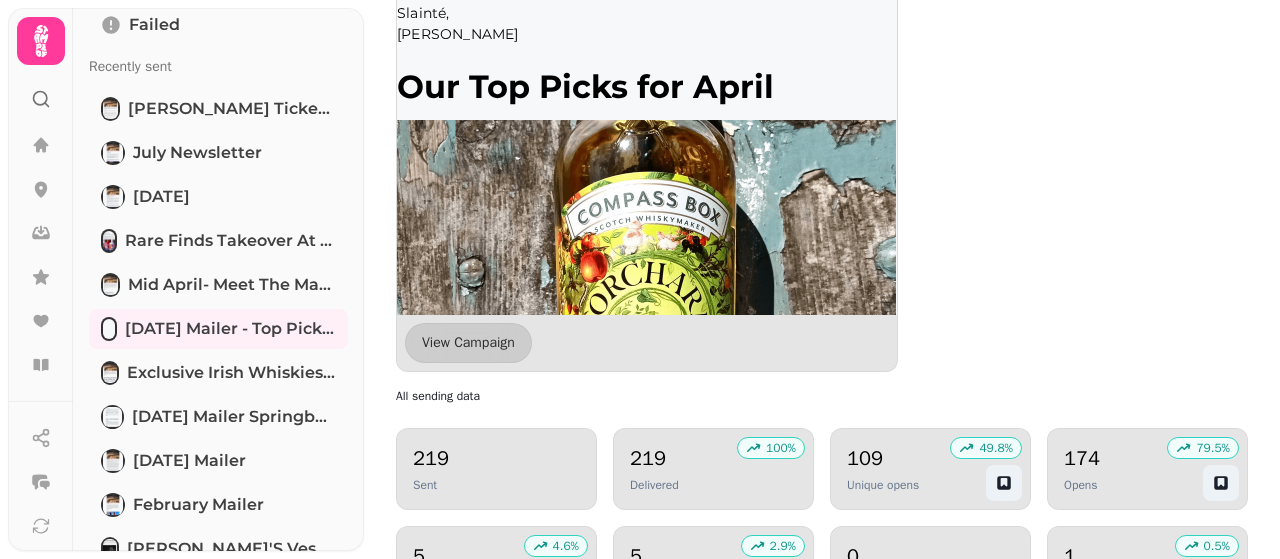 click on "Report Customer (219) Engagements Failed Recently sent Duncan Taylor Ticketed Tasting July Newsletter Father's Day Rare Finds takeover at Rarity Bottle Shop Mid April- Meet the Makers draft March 25th Mailer - Top Picks & Meet the Makers Exclusive Irish Whiskies for St Patrick's Day February 28 Mailer Springbank February 21 Mailer February Mailer Rarity's Vespero Exclusive Vespero Exclusive Preview" at bounding box center (218, 257) 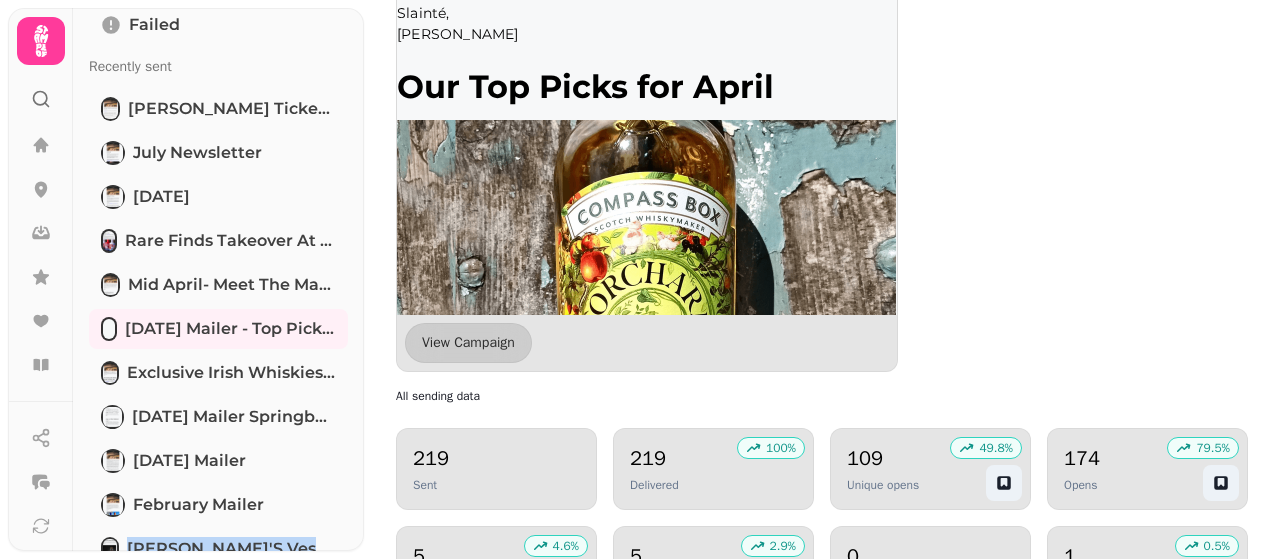 click on "Report Customer (219) Engagements Failed Recently sent Duncan Taylor Ticketed Tasting July Newsletter Father's Day Rare Finds takeover at Rarity Bottle Shop Mid April- Meet the Makers draft March 25th Mailer - Top Picks & Meet the Makers Exclusive Irish Whiskies for St Patrick's Day February 28 Mailer Springbank February 21 Mailer February Mailer Rarity's Vespero Exclusive Vespero Exclusive Preview" at bounding box center [218, 257] 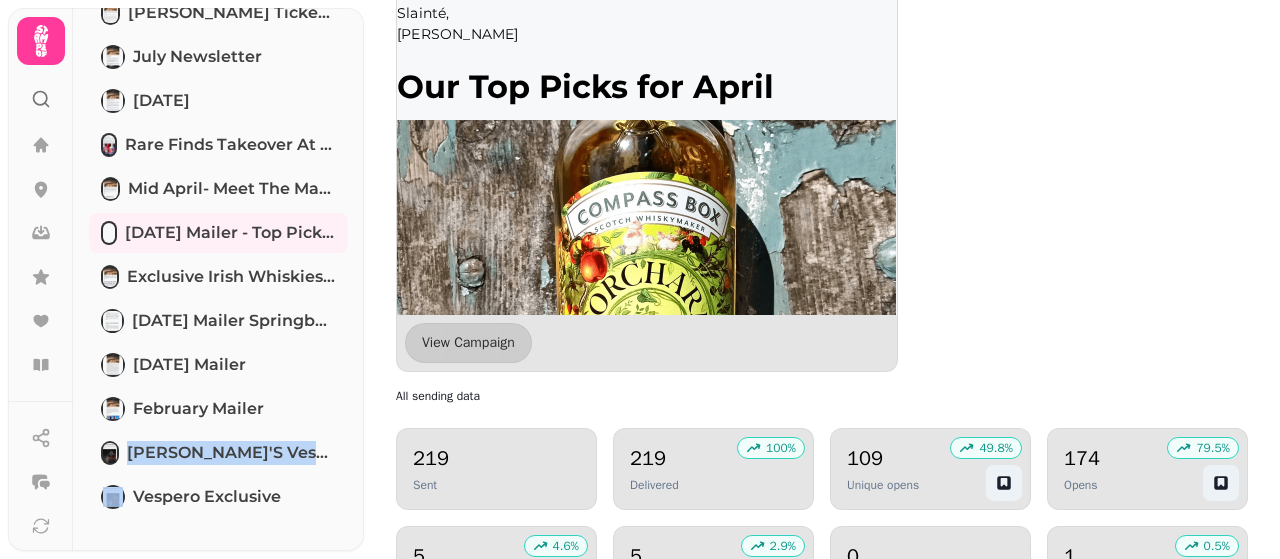 drag, startPoint x: 358, startPoint y: 423, endPoint x: 336, endPoint y: 566, distance: 144.6824 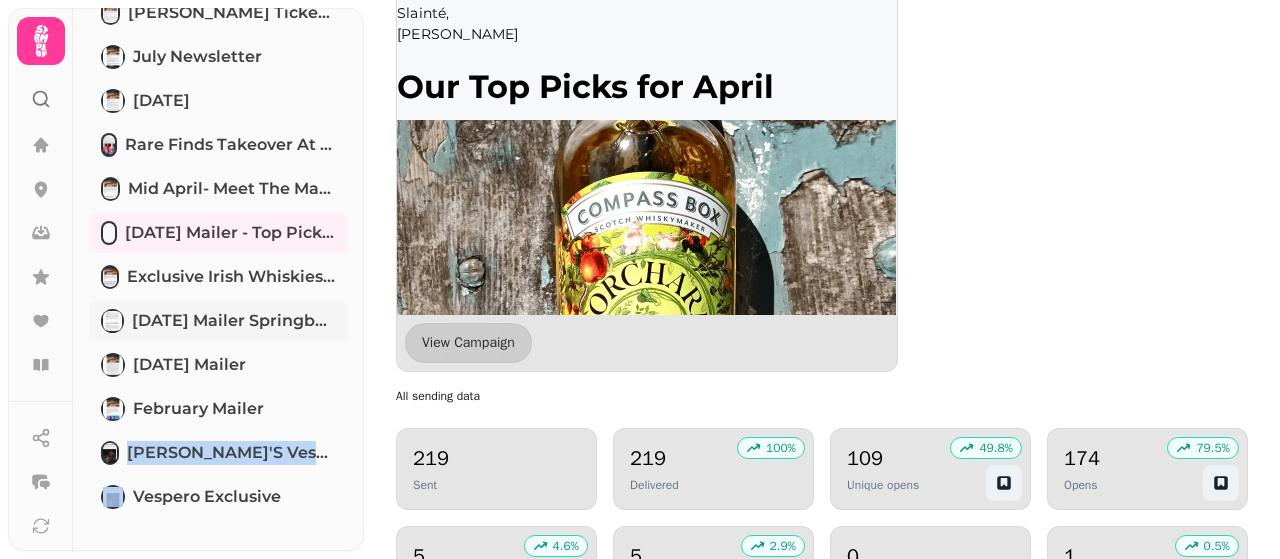 click on "[DATE] Mailer Springbank" at bounding box center (234, 321) 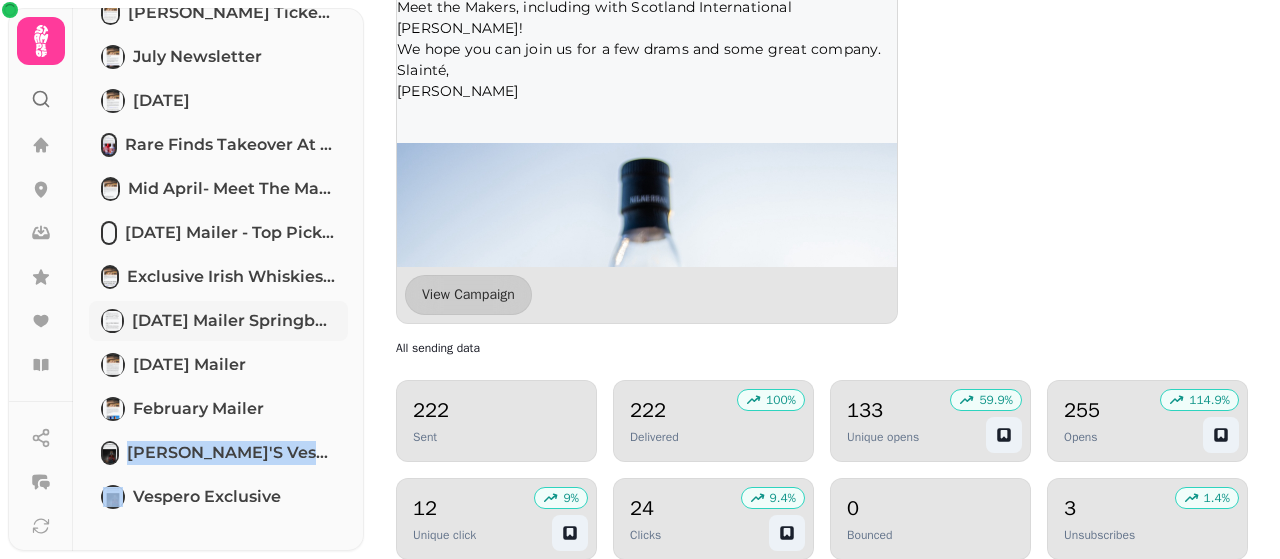 scroll, scrollTop: 1892, scrollLeft: 0, axis: vertical 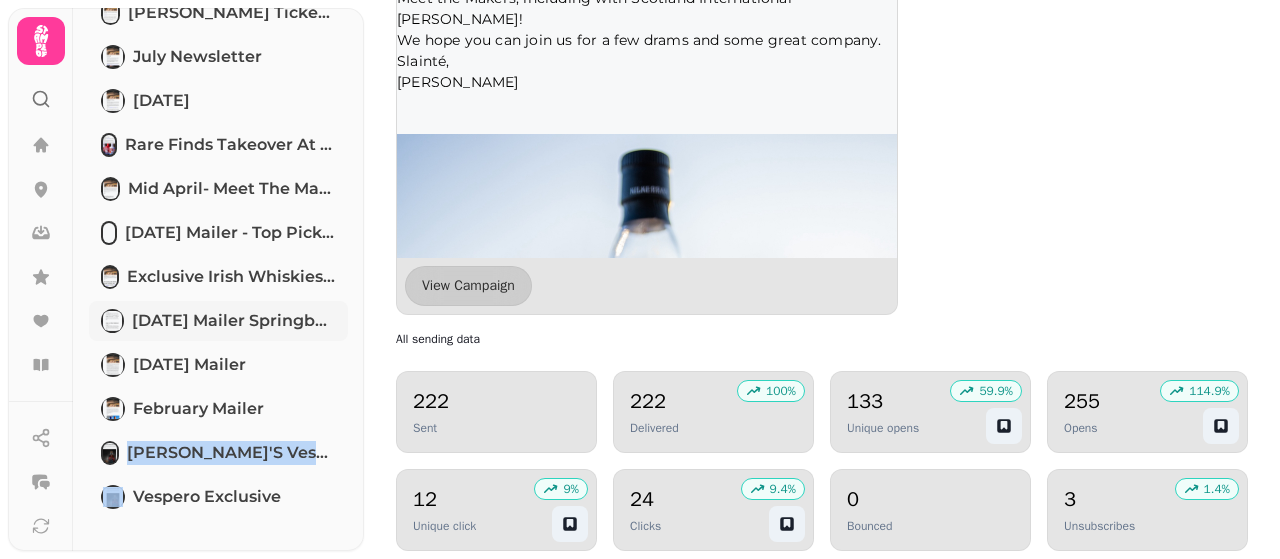 click on "[DATE] Mailer Springbank" at bounding box center (234, 321) 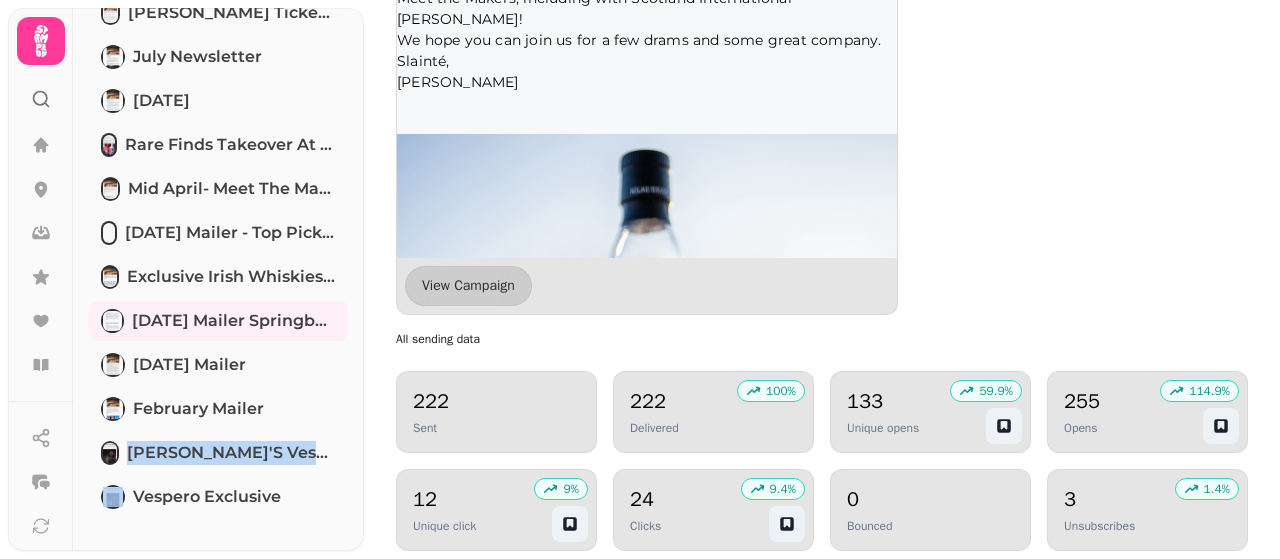 click on "Engaged contacts 1 . Alistair   Wilson alistair.wilson02@btinternet.com 9 2 . Neil   Fleming neil.fleming2@googlemail.com 6 3 . Daniel   McAvoy hello@danielmcavoy.co.uk 5 4 . Raymond   Faccenda 782257@googlemail.com 5 See more" at bounding box center (1100, -144) 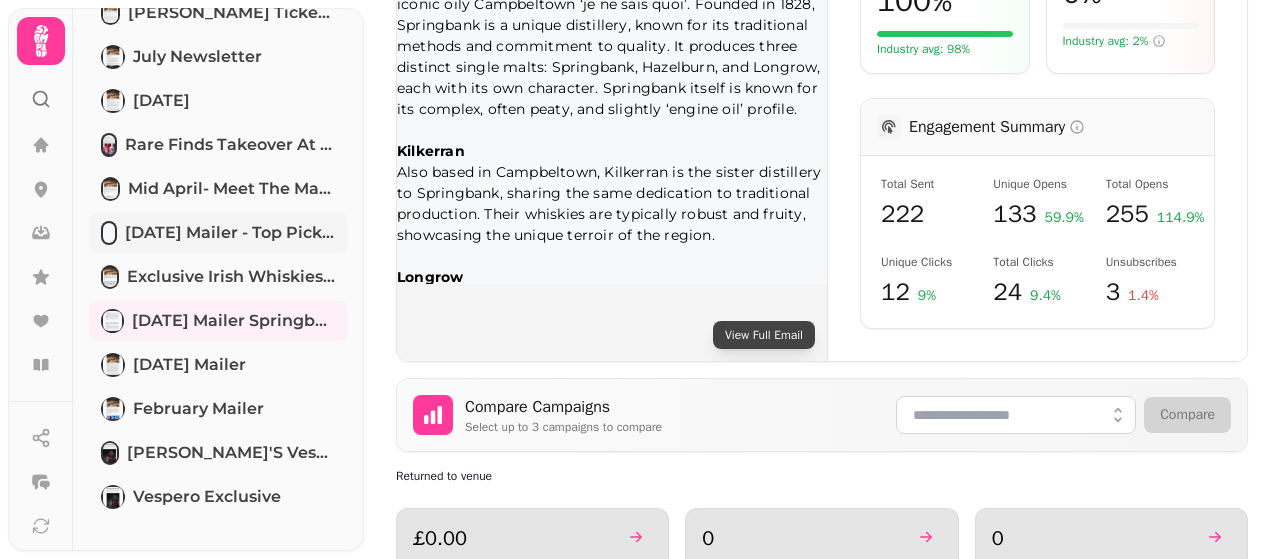 scroll, scrollTop: 720, scrollLeft: 0, axis: vertical 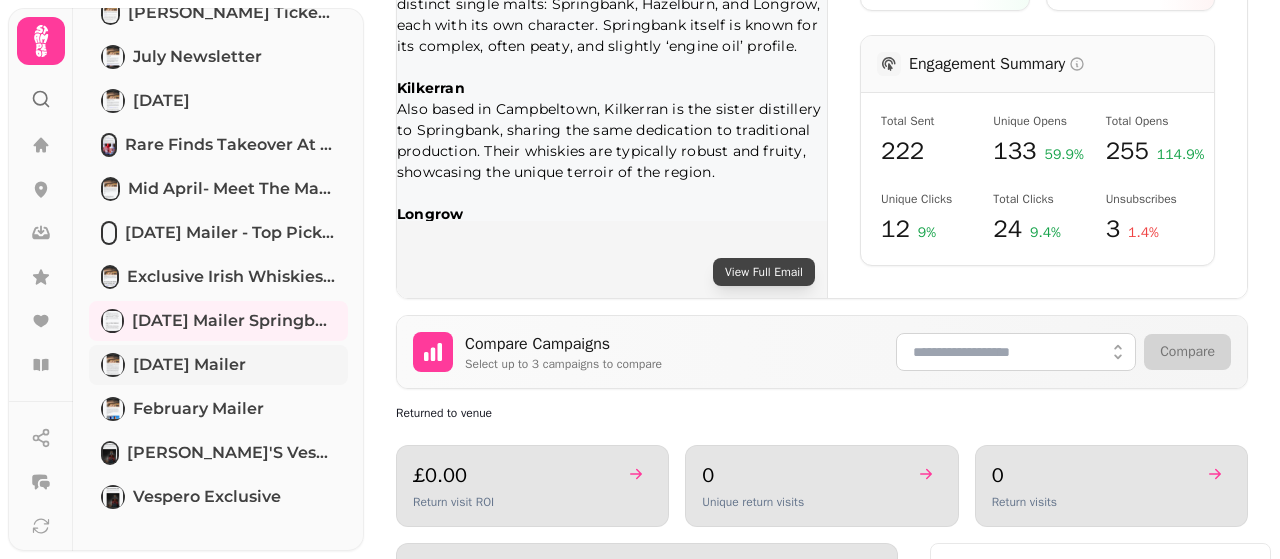 click on "[DATE] Mailer" at bounding box center [189, 365] 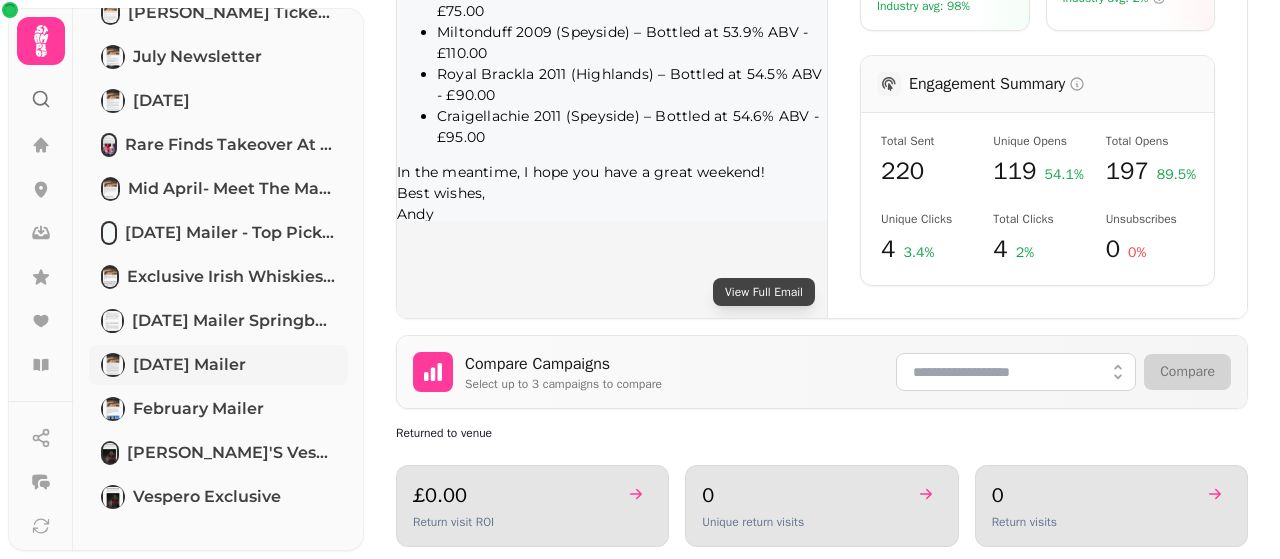 scroll, scrollTop: 246, scrollLeft: 0, axis: vertical 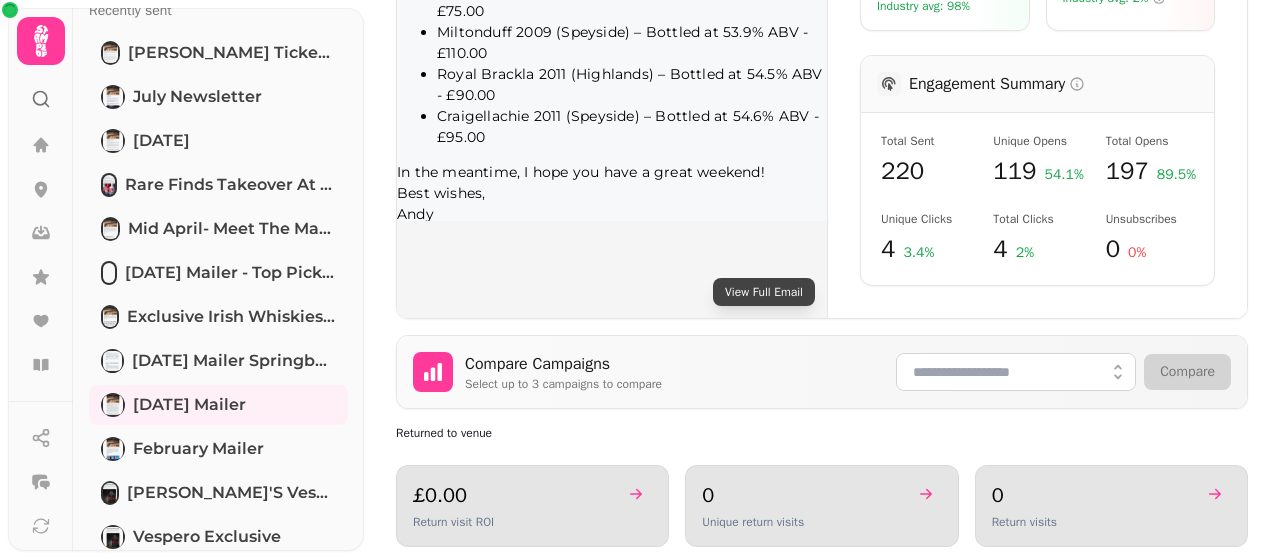 click on "View Full Email" at bounding box center (612, -197) 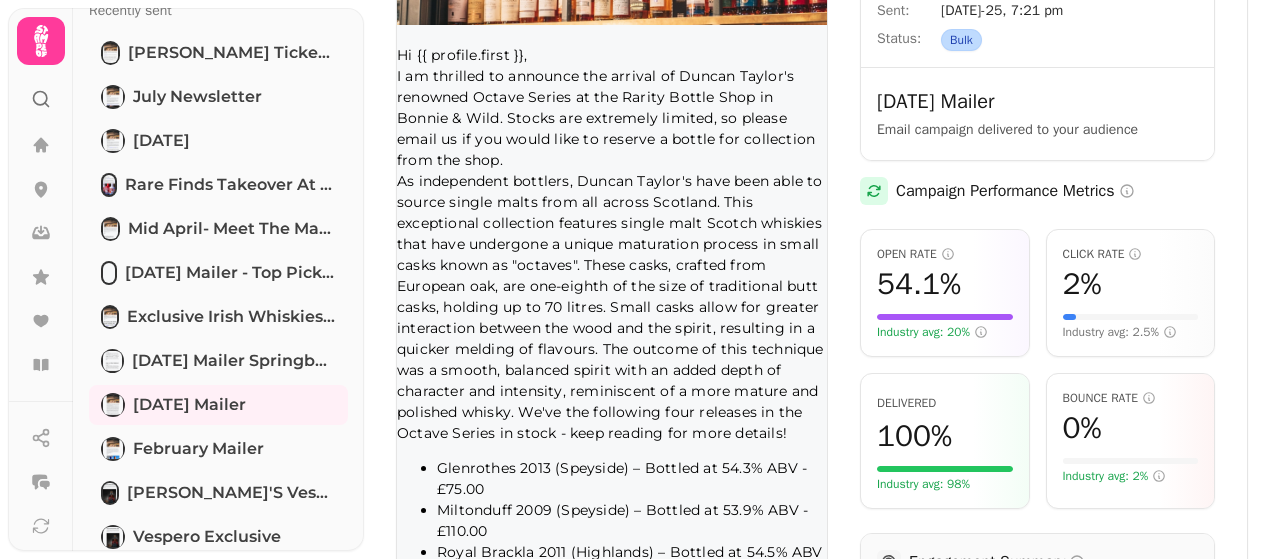 scroll, scrollTop: 240, scrollLeft: 0, axis: vertical 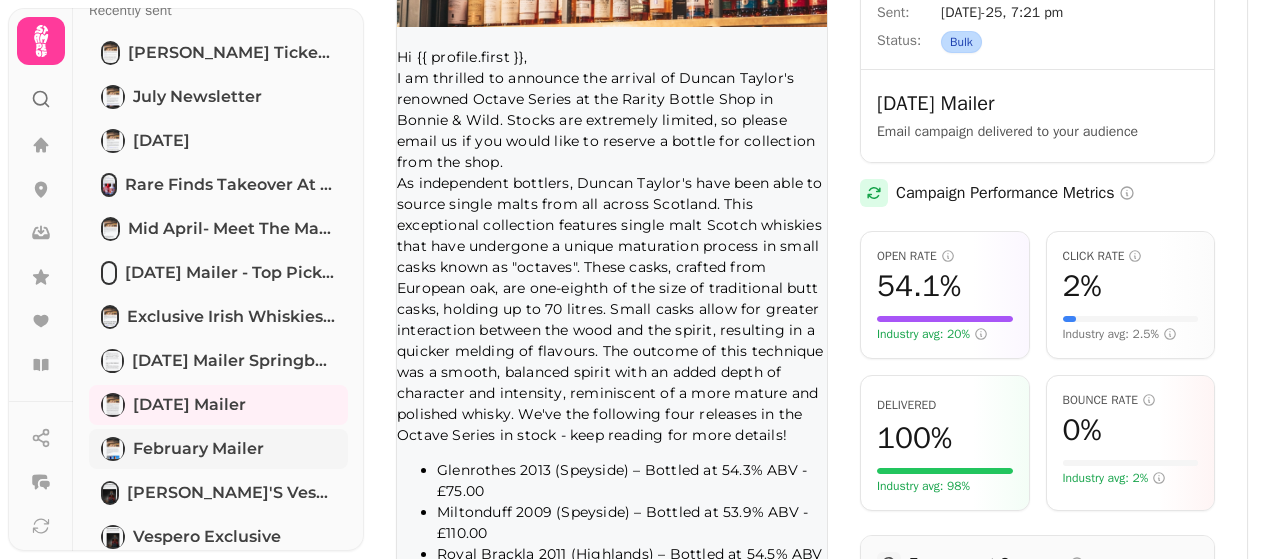 click on "February Mailer" at bounding box center (198, 449) 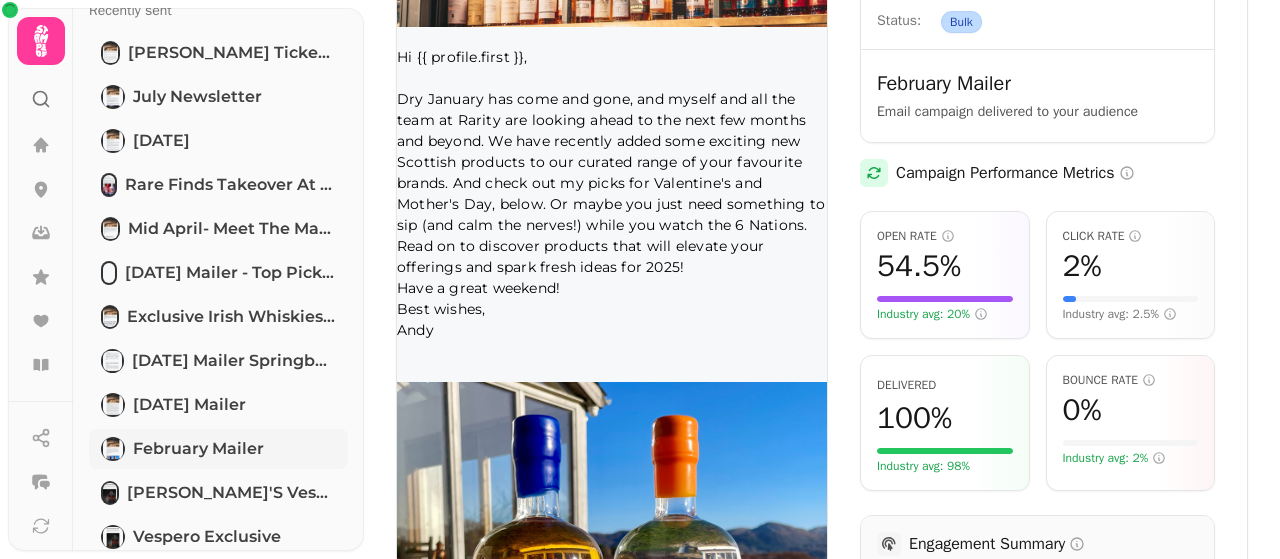 scroll, scrollTop: 286, scrollLeft: 0, axis: vertical 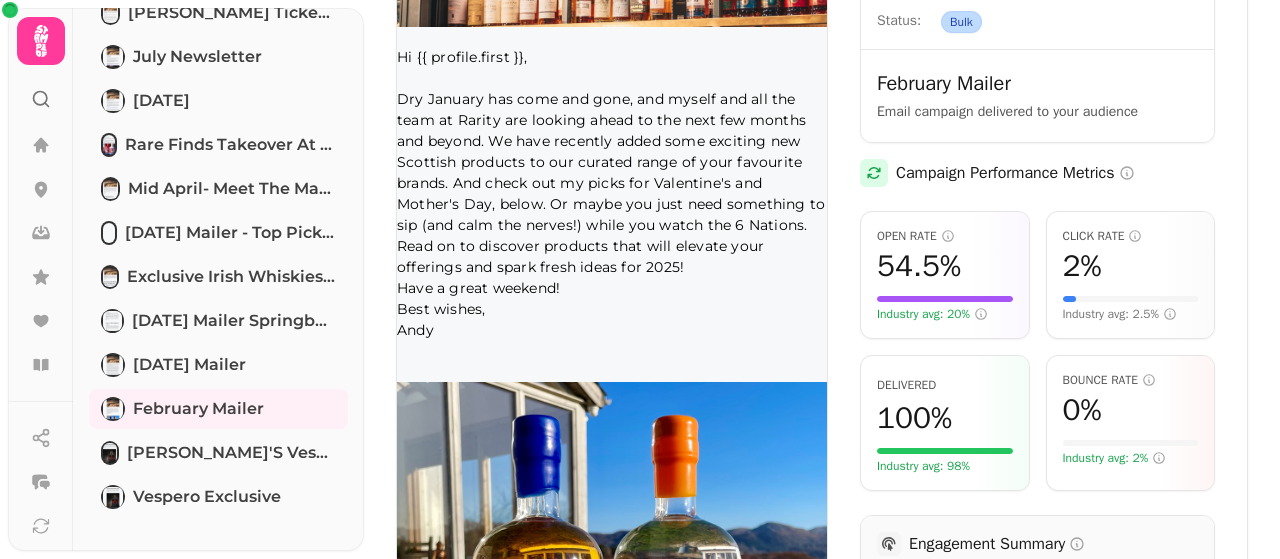 click at bounding box center [612, 235] 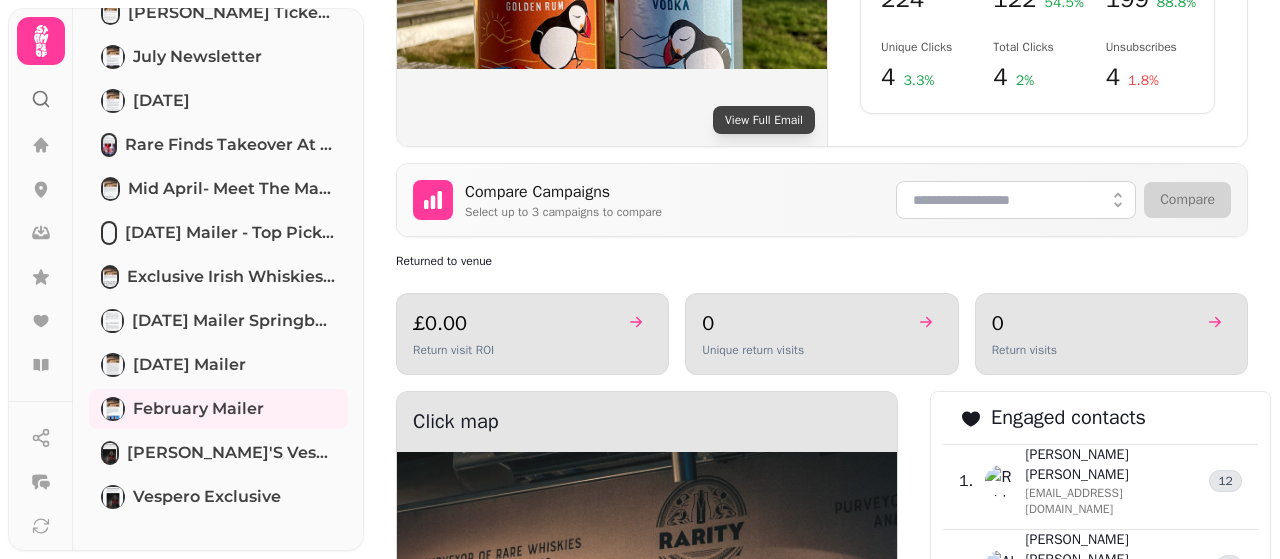 scroll, scrollTop: 880, scrollLeft: 0, axis: vertical 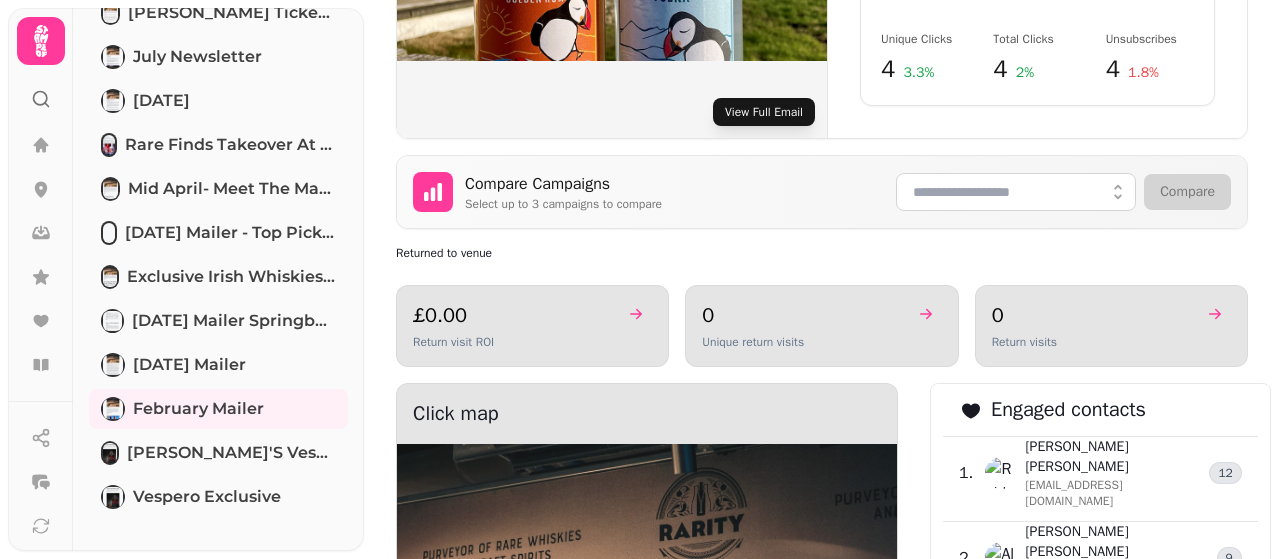 click on "View Full Email" at bounding box center [764, 112] 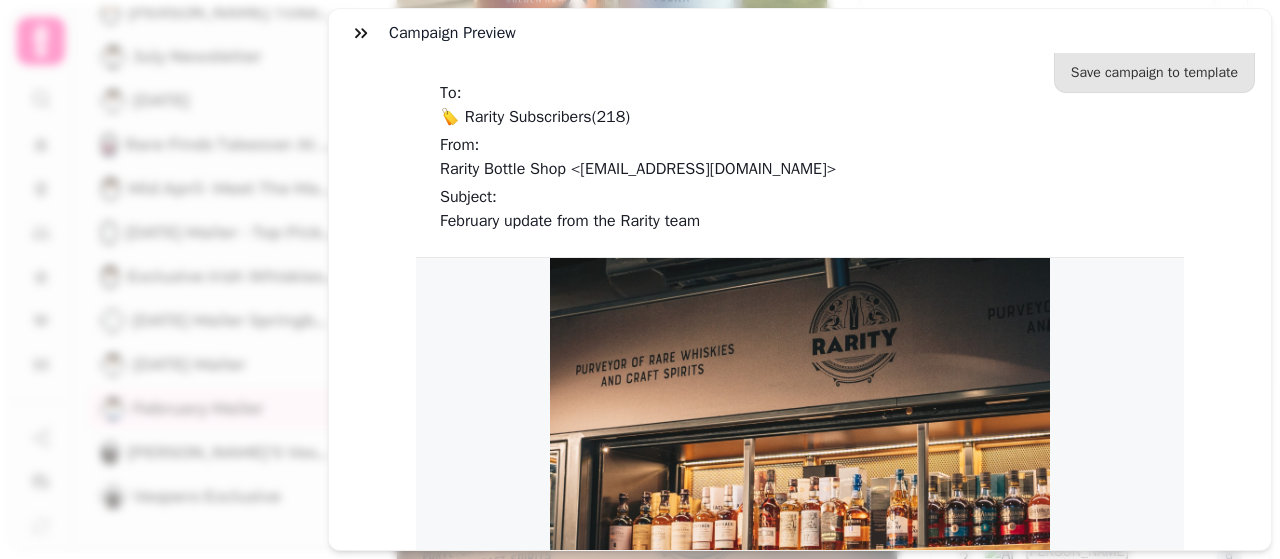 scroll, scrollTop: 0, scrollLeft: 0, axis: both 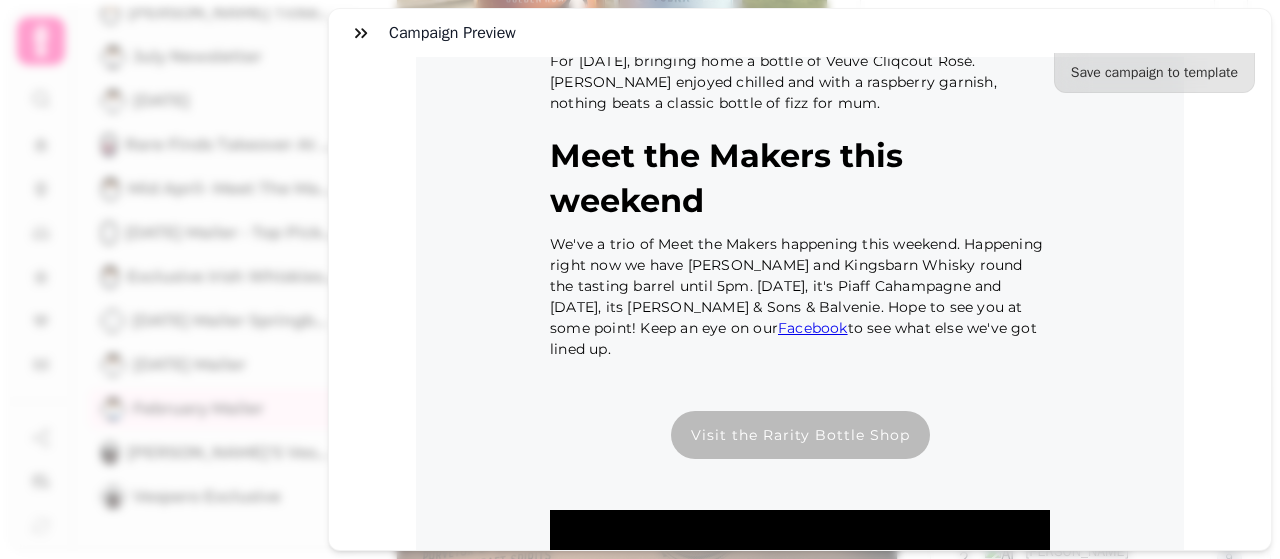 click on "Campaign preview Save campaign to template To: 🏷️ Rarity Subscribers  ( 218 ) From: Rarity Bottle Shop   <hello@raritybottleshop.com> Subject: February update from the Rarity team" at bounding box center [640, 295] 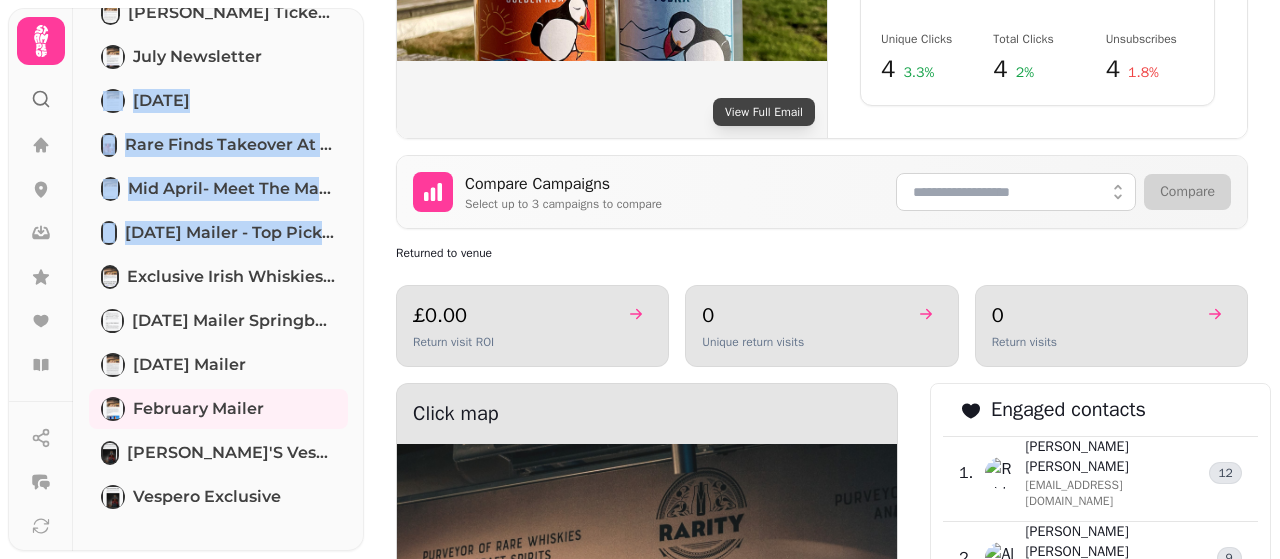 drag, startPoint x: 357, startPoint y: 213, endPoint x: 352, endPoint y: 55, distance: 158.0791 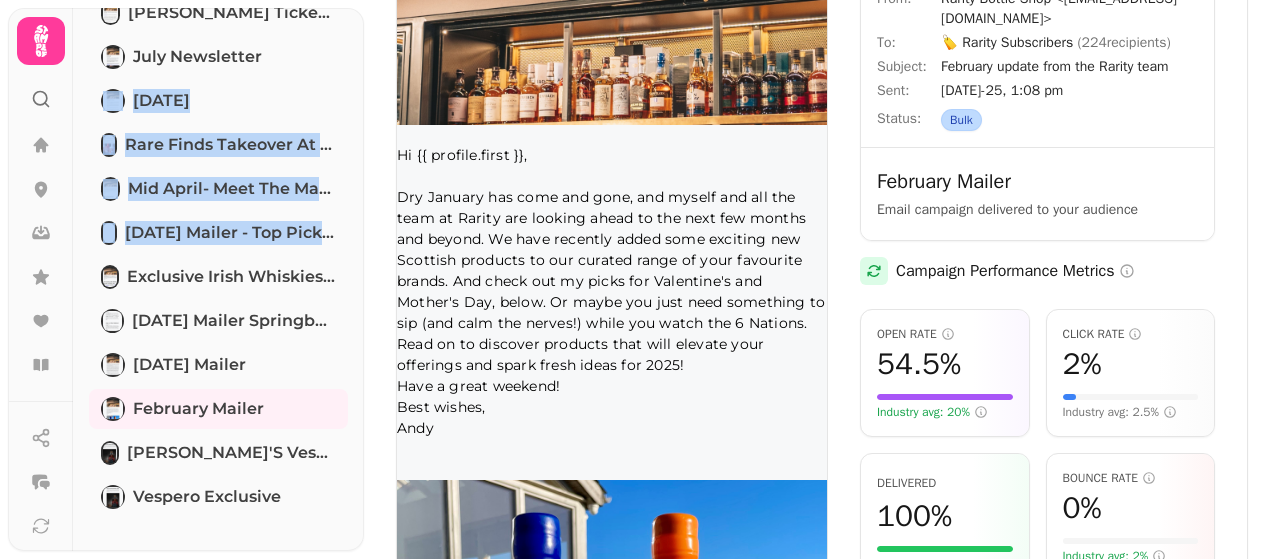 scroll, scrollTop: 0, scrollLeft: 0, axis: both 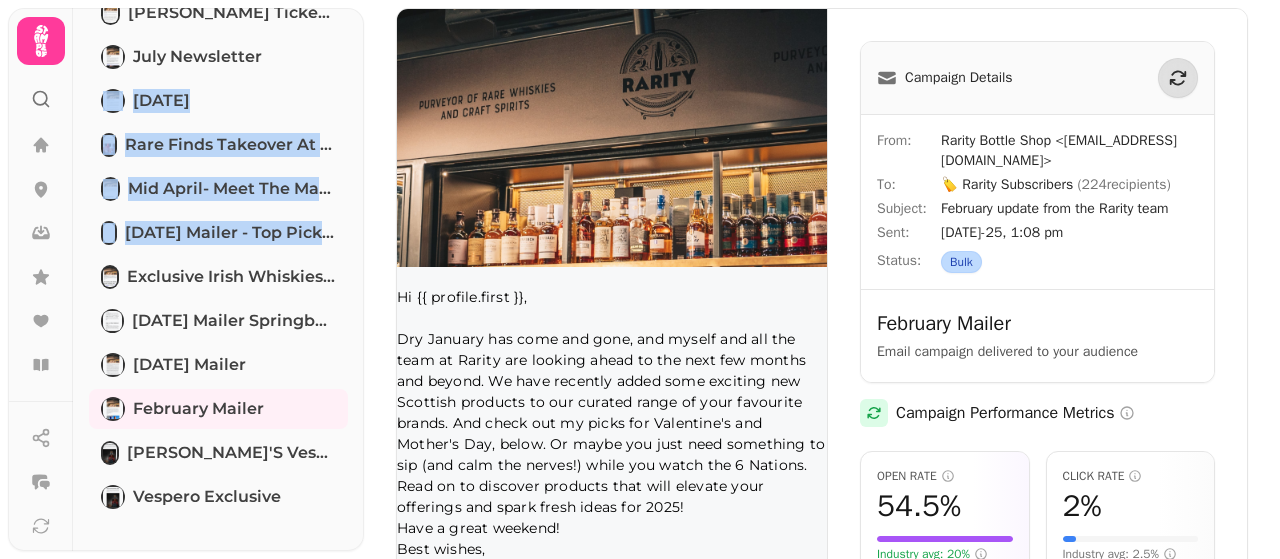 drag, startPoint x: 350, startPoint y: 351, endPoint x: 354, endPoint y: 433, distance: 82.0975 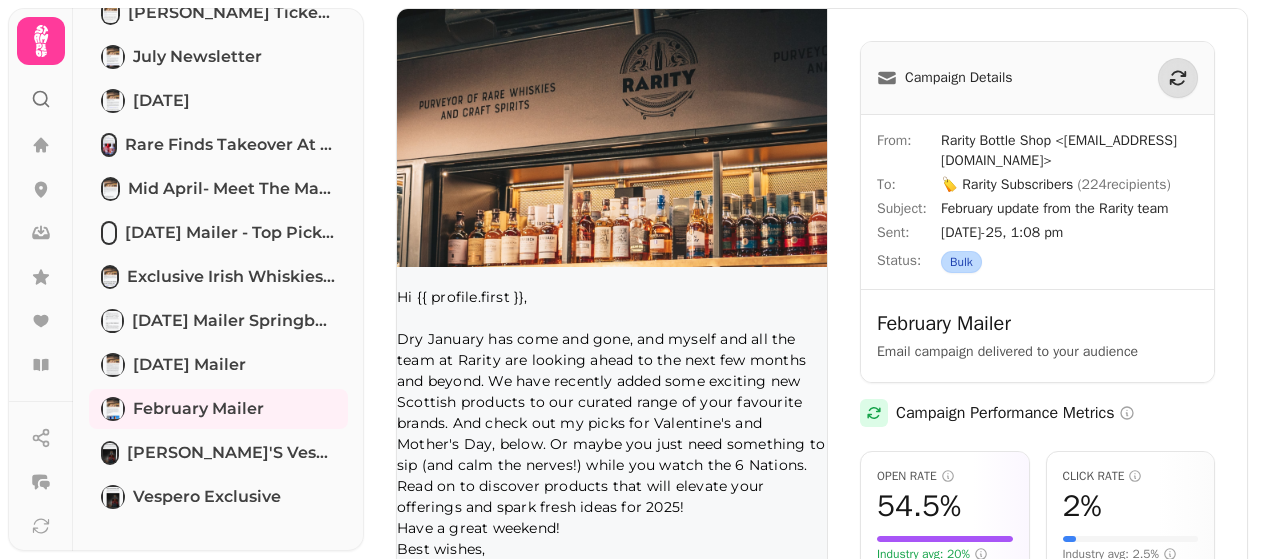 click on "Report Customer (224) Engagements Failed Recently sent Duncan Taylor Ticketed Tasting July Newsletter Father's Day Rare Finds takeover at Rarity Bottle Shop Mid April- Meet the Makers draft March 25th Mailer - Top Picks & Meet the Makers Exclusive Irish Whiskies for St Patrick's Day February 28 Mailer Springbank February 21 Mailer February Mailer Rarity's Vespero Exclusive Vespero Exclusive Preview" at bounding box center (218, 161) 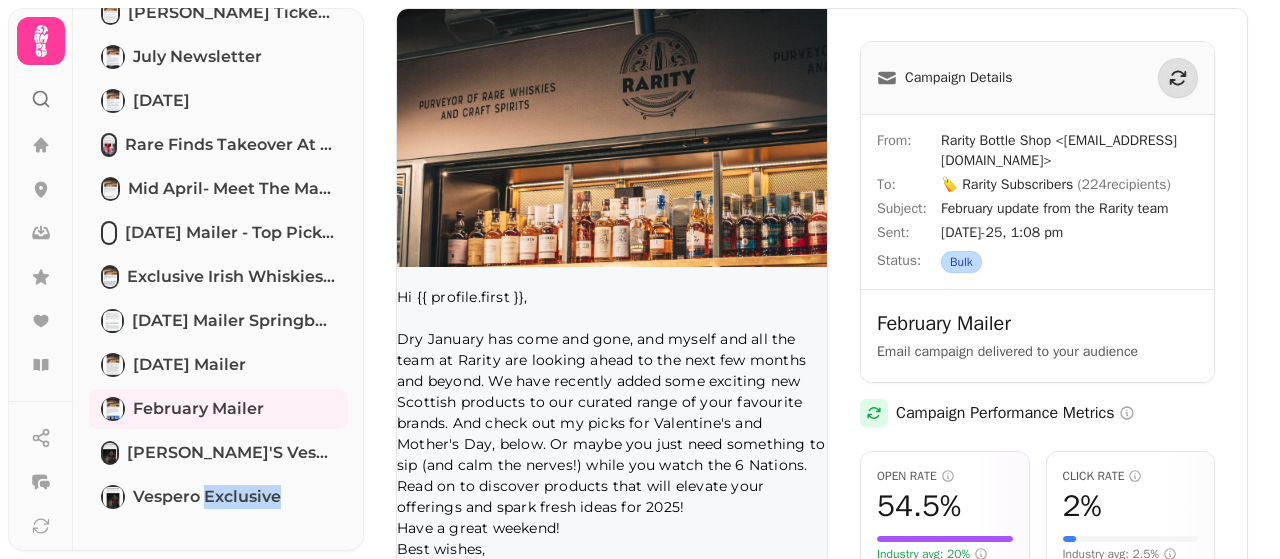 click on "Report Customer (224) Engagements Failed Recently sent Duncan Taylor Ticketed Tasting July Newsletter Father's Day Rare Finds takeover at Rarity Bottle Shop Mid April- Meet the Makers draft March 25th Mailer - Top Picks & Meet the Makers Exclusive Irish Whiskies for St Patrick's Day February 28 Mailer Springbank February 21 Mailer February Mailer Rarity's Vespero Exclusive Vespero Exclusive Preview" at bounding box center [218, 161] 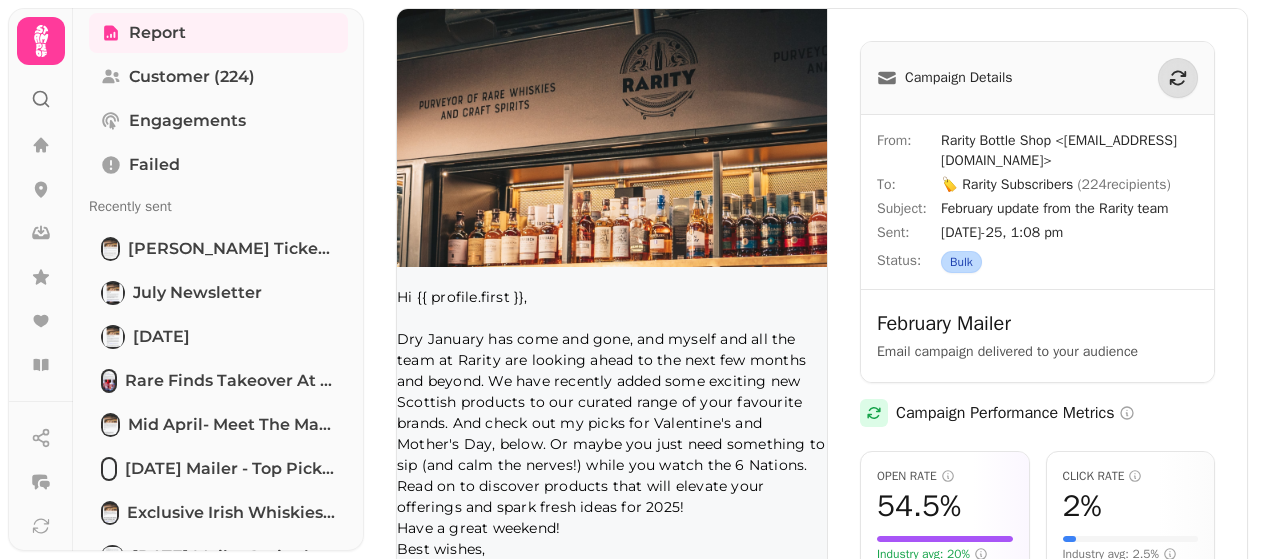 scroll, scrollTop: 0, scrollLeft: 0, axis: both 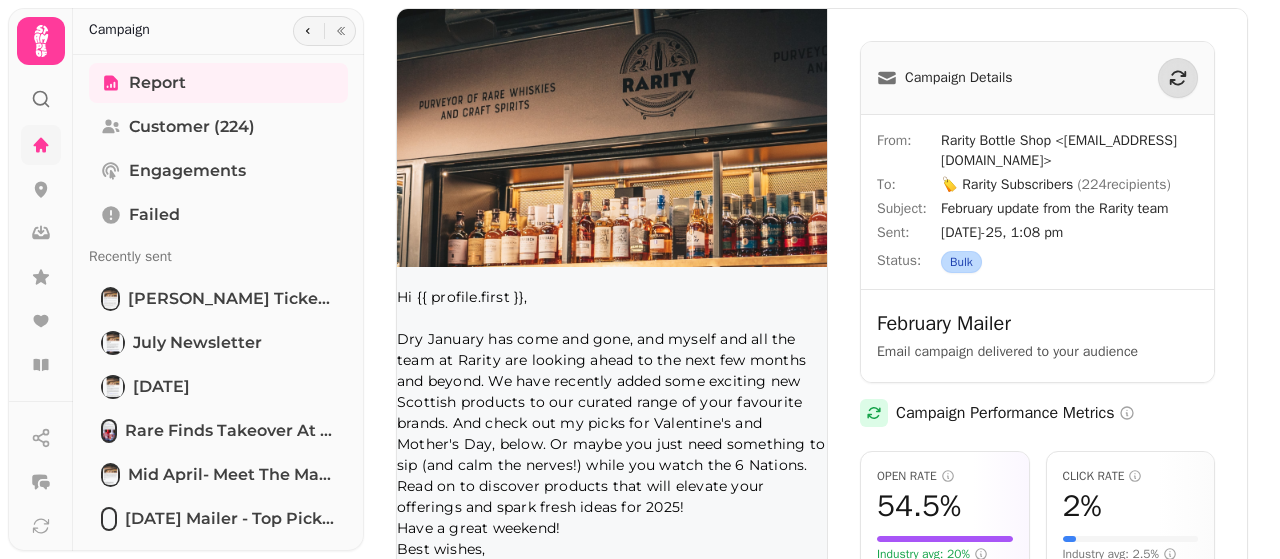 click 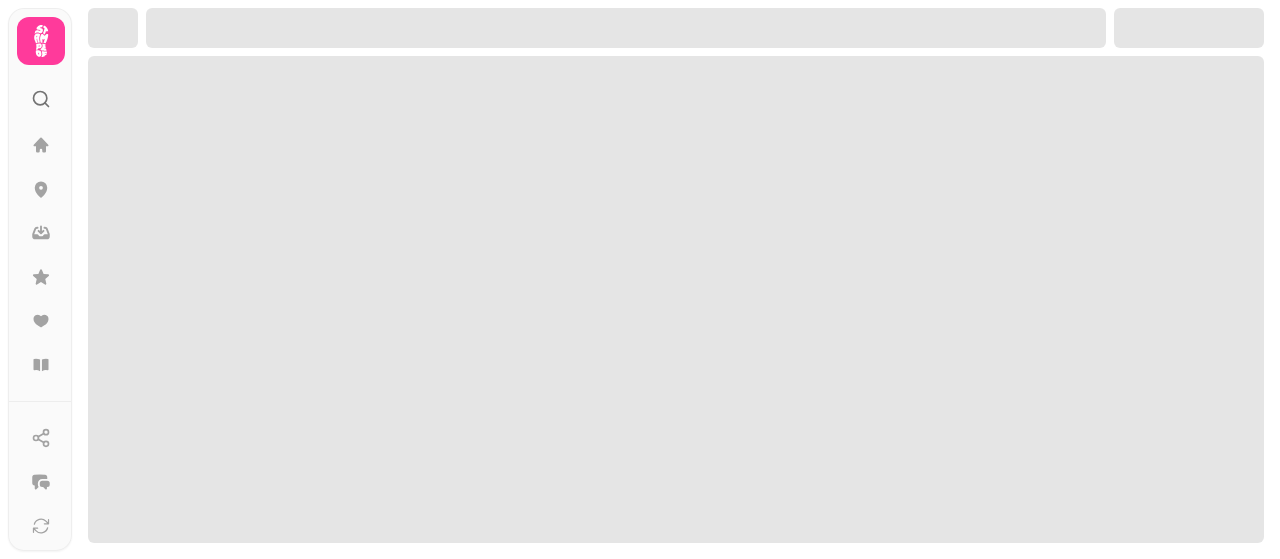 scroll, scrollTop: 0, scrollLeft: 0, axis: both 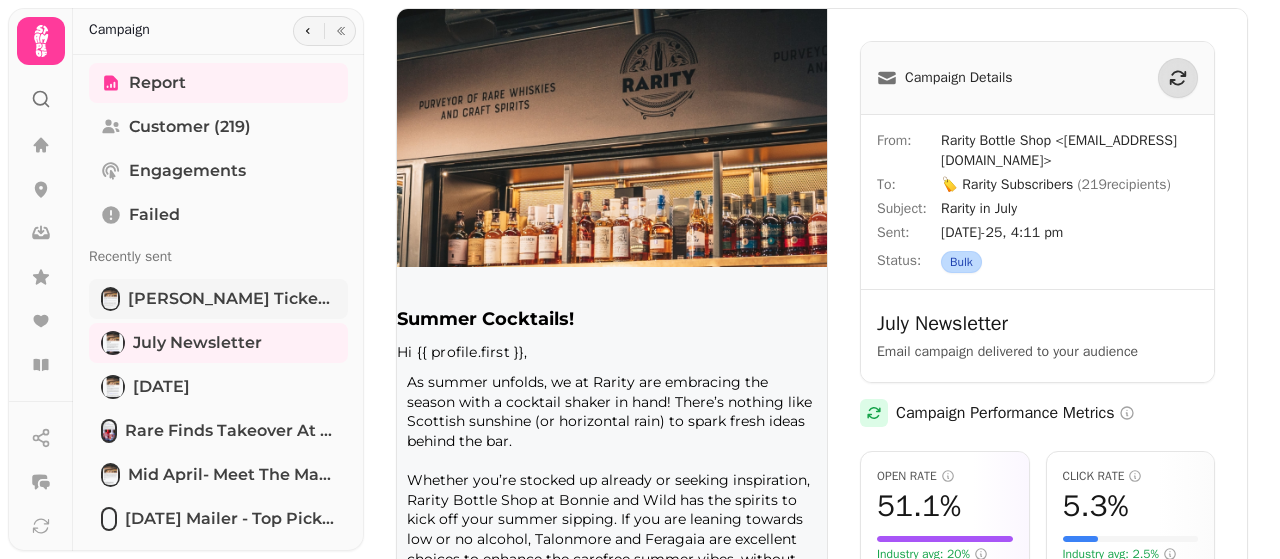 click on "[PERSON_NAME] Ticketed Tasting" at bounding box center [232, 299] 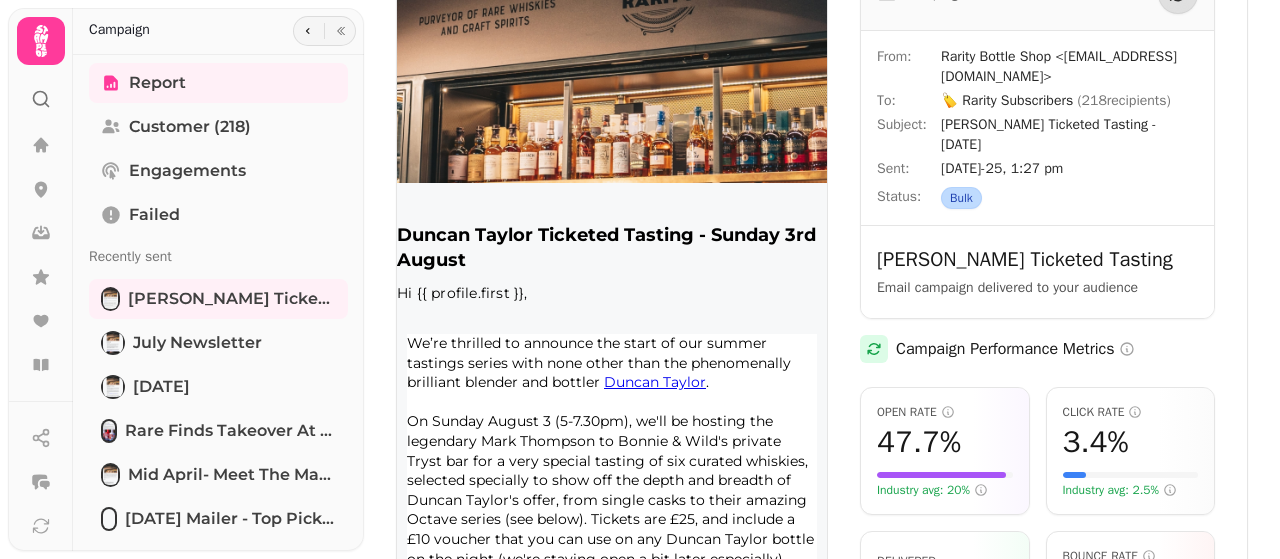 scroll, scrollTop: 81, scrollLeft: 0, axis: vertical 